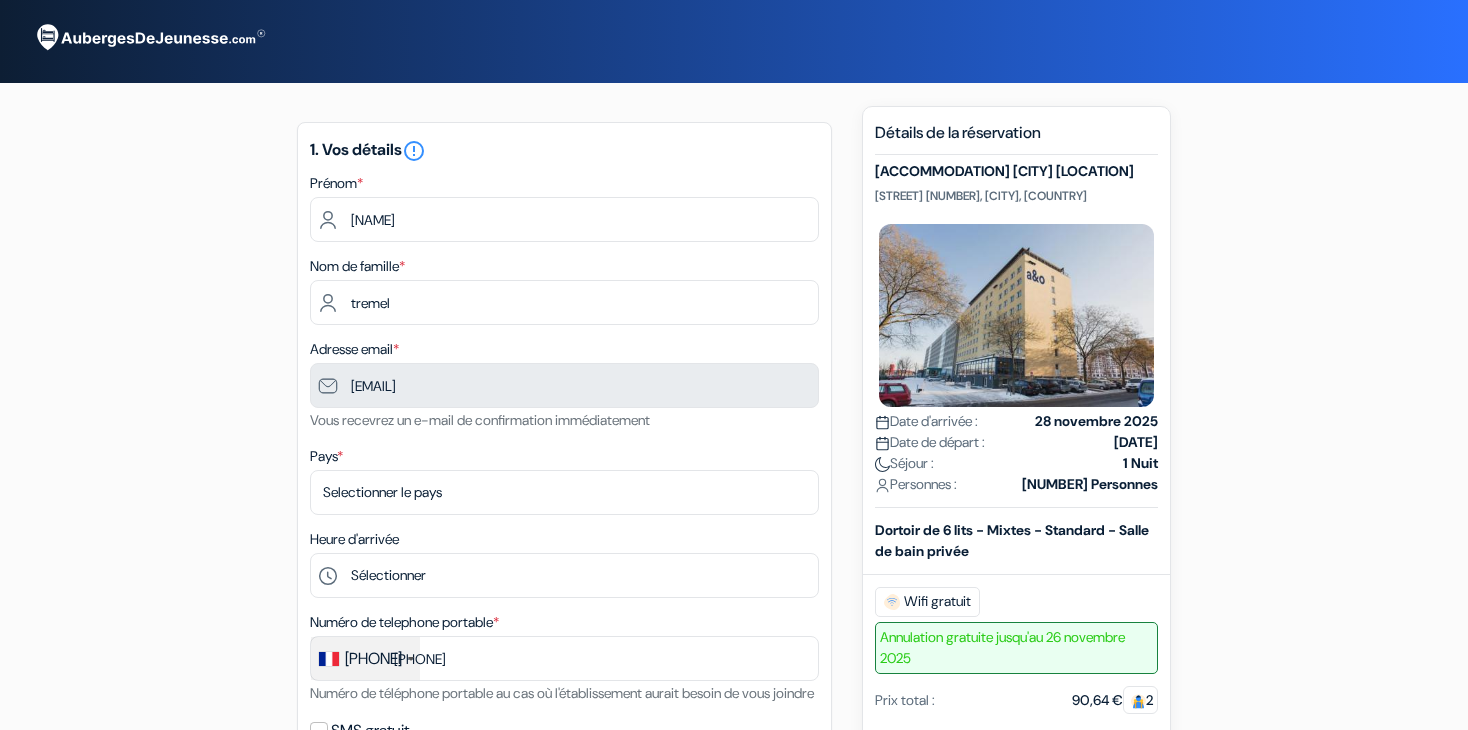 scroll, scrollTop: 0, scrollLeft: 0, axis: both 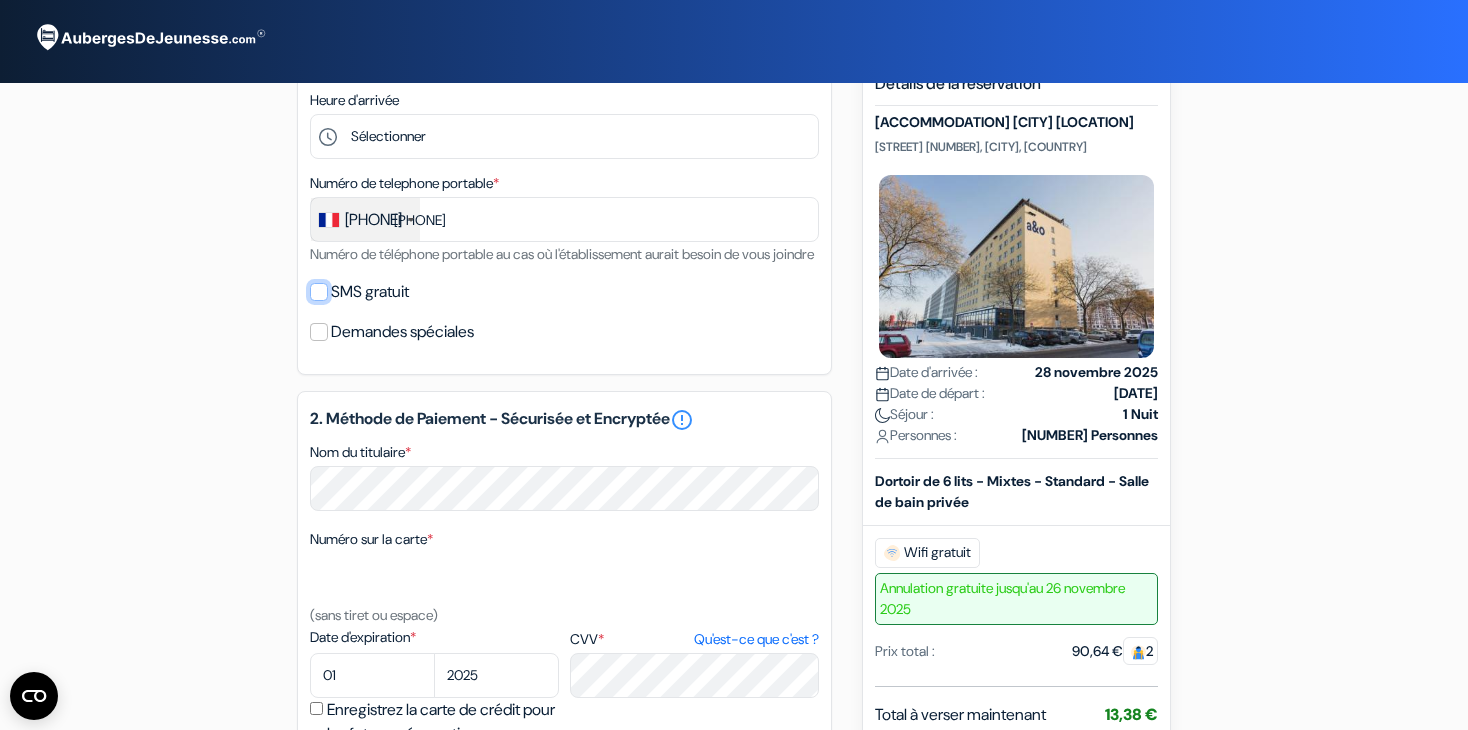 click on "SMS gratuit" at bounding box center [319, 292] 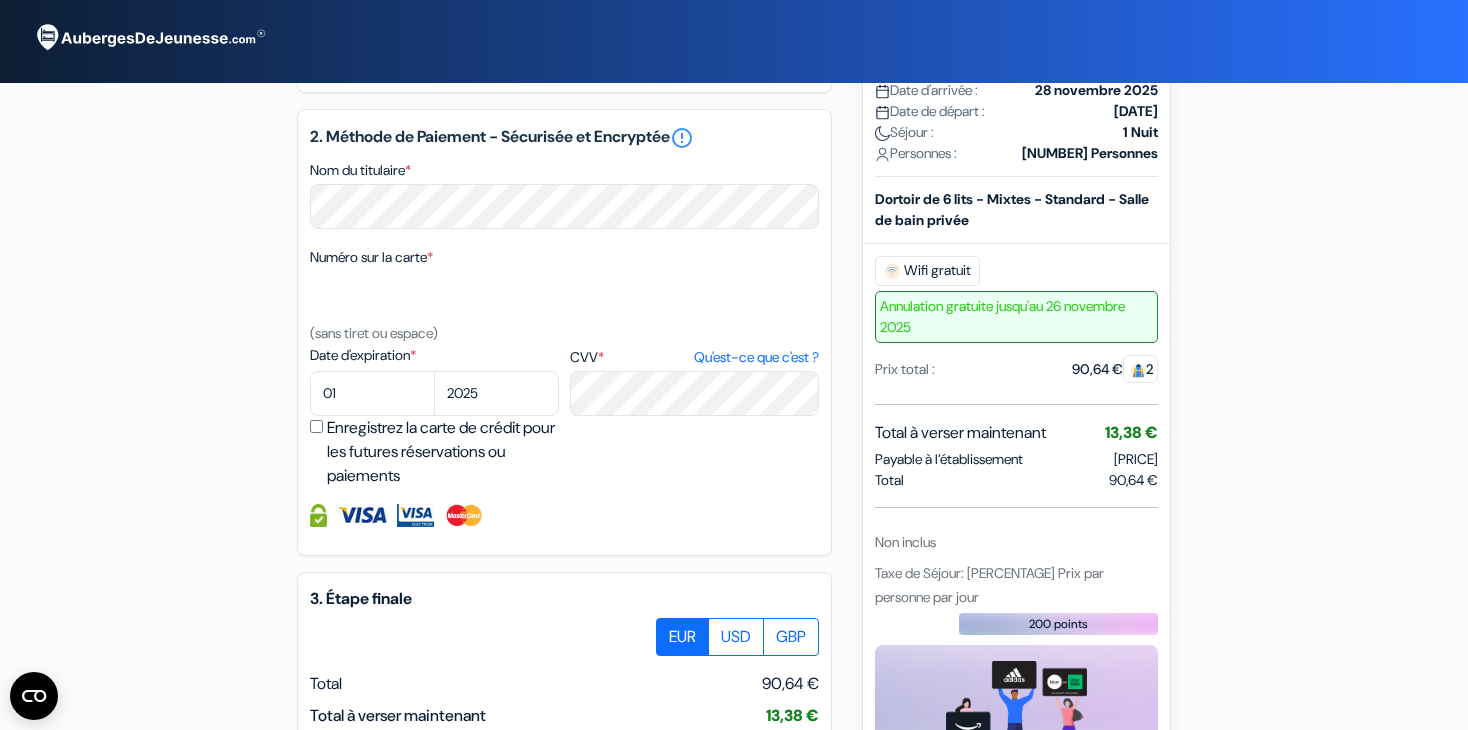 scroll, scrollTop: 786, scrollLeft: 0, axis: vertical 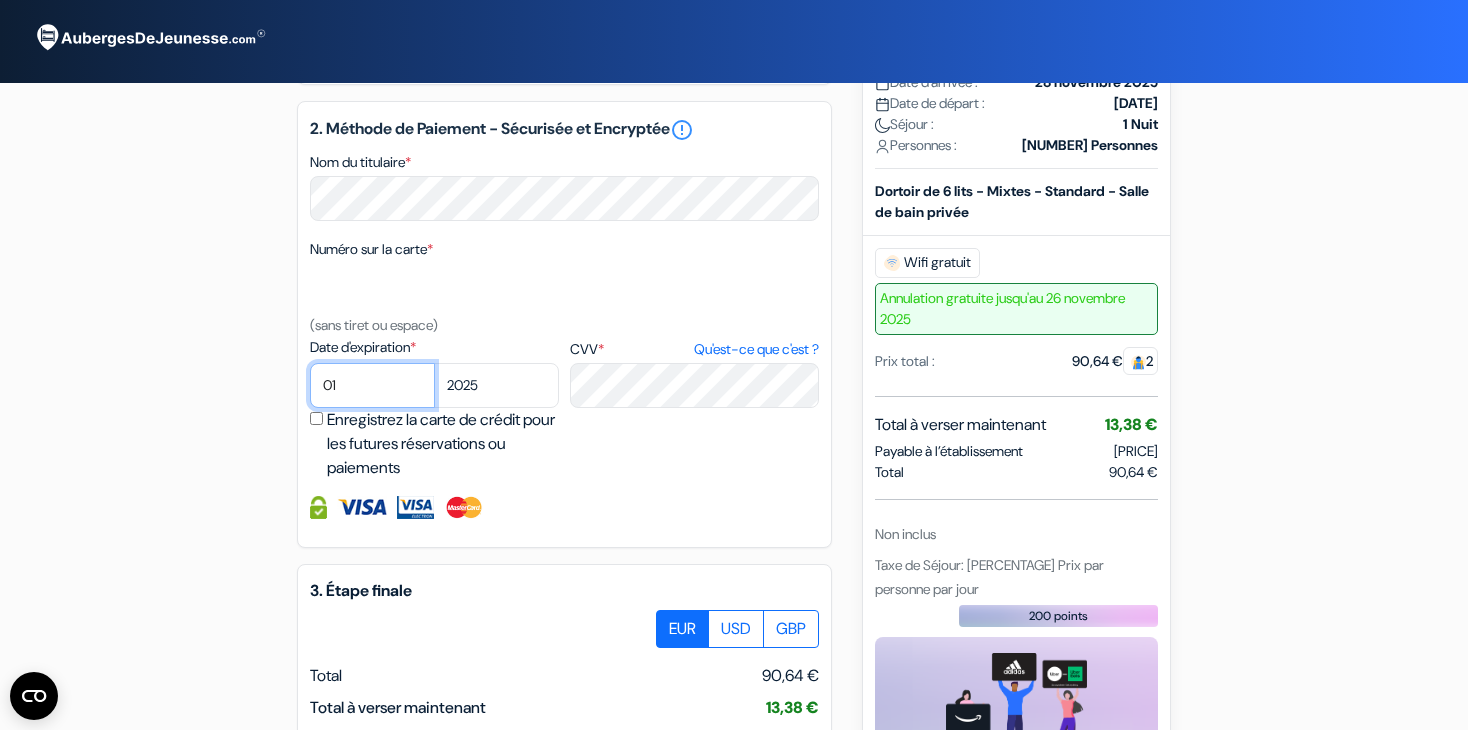 click on "01
02
03
04
05
06
07
08
09
10
11
12" at bounding box center (372, 385) 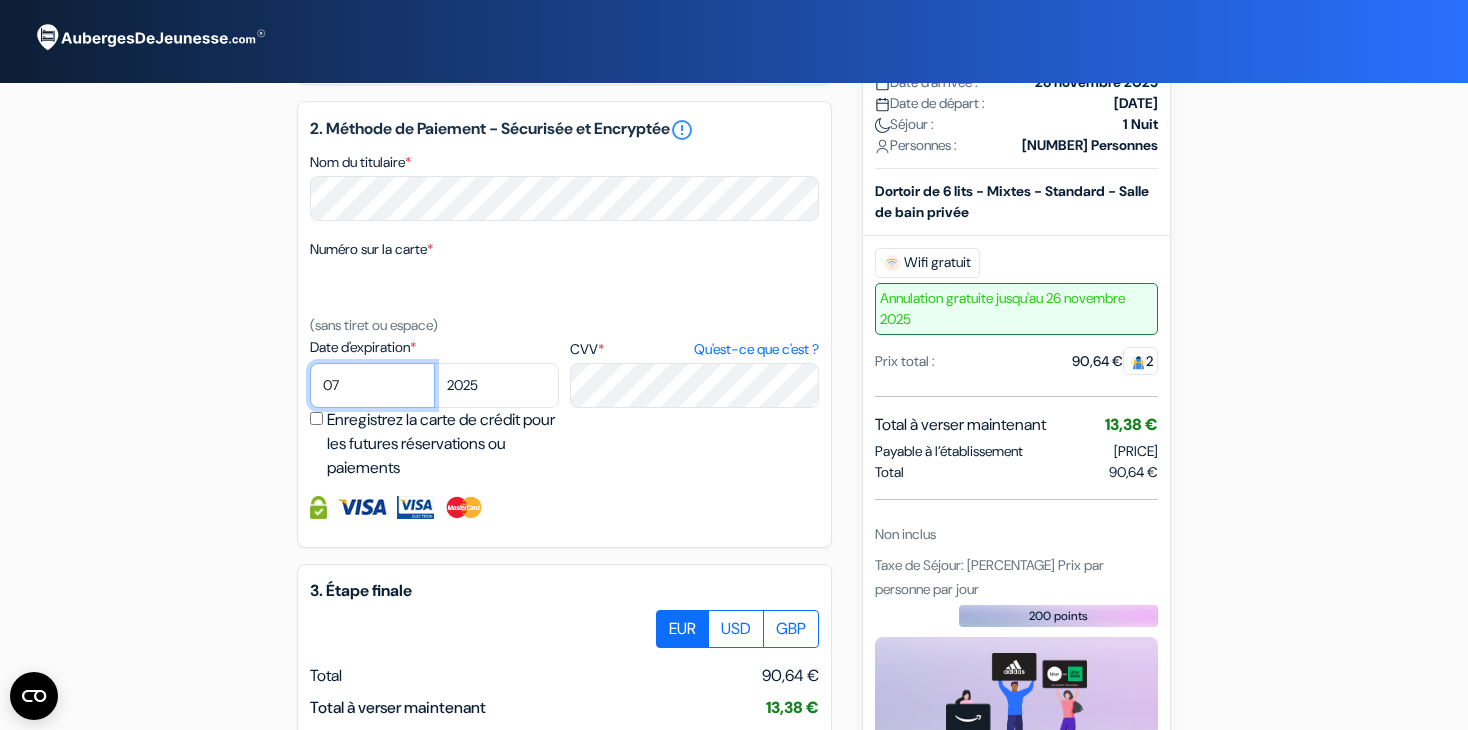 click on "01
02
03
04
05
06
07
08
09
10
11
12" at bounding box center [372, 385] 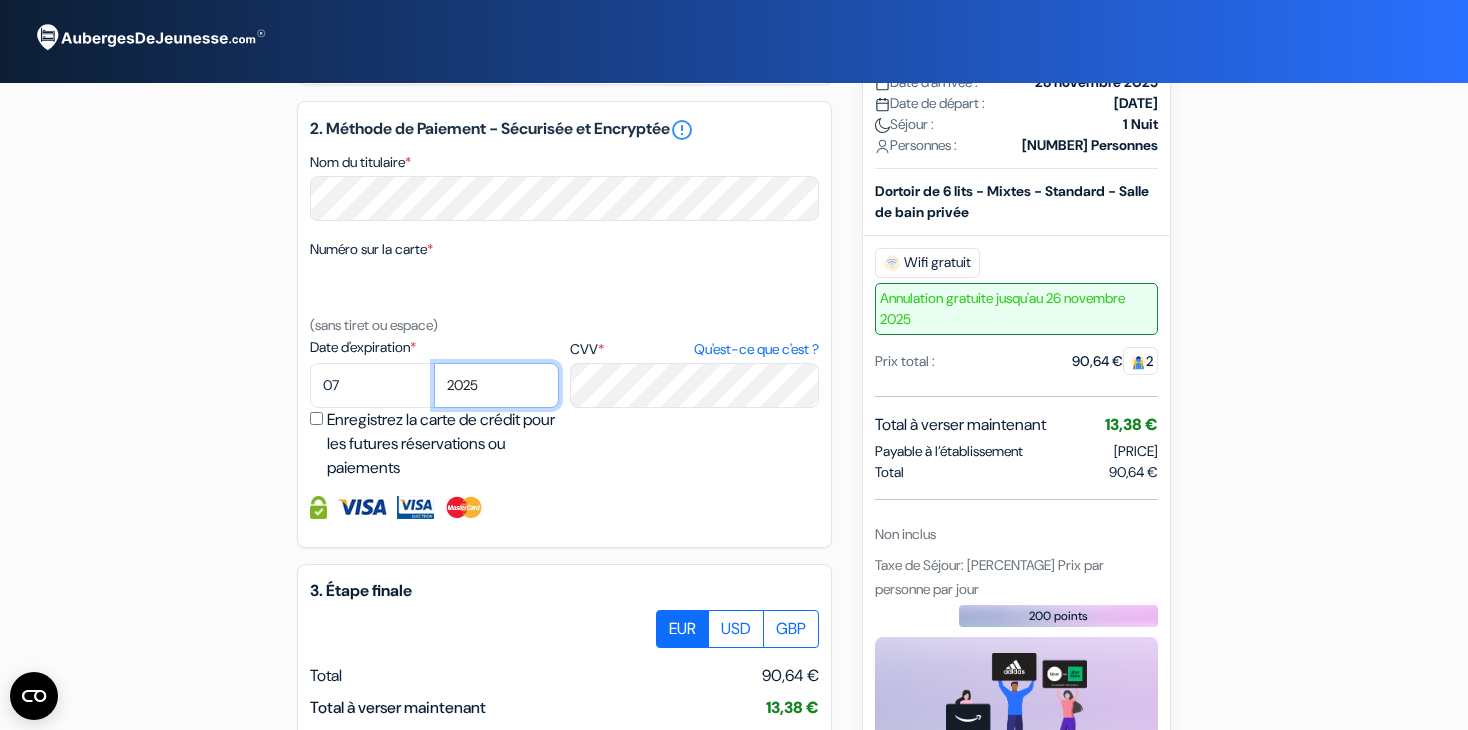 click on "2025
2026
2027
2028
2029
2030
2031
2032
2033 2034 2035 2036 2037 2038 2039 2040 2041 2042 2043" at bounding box center (496, 385) 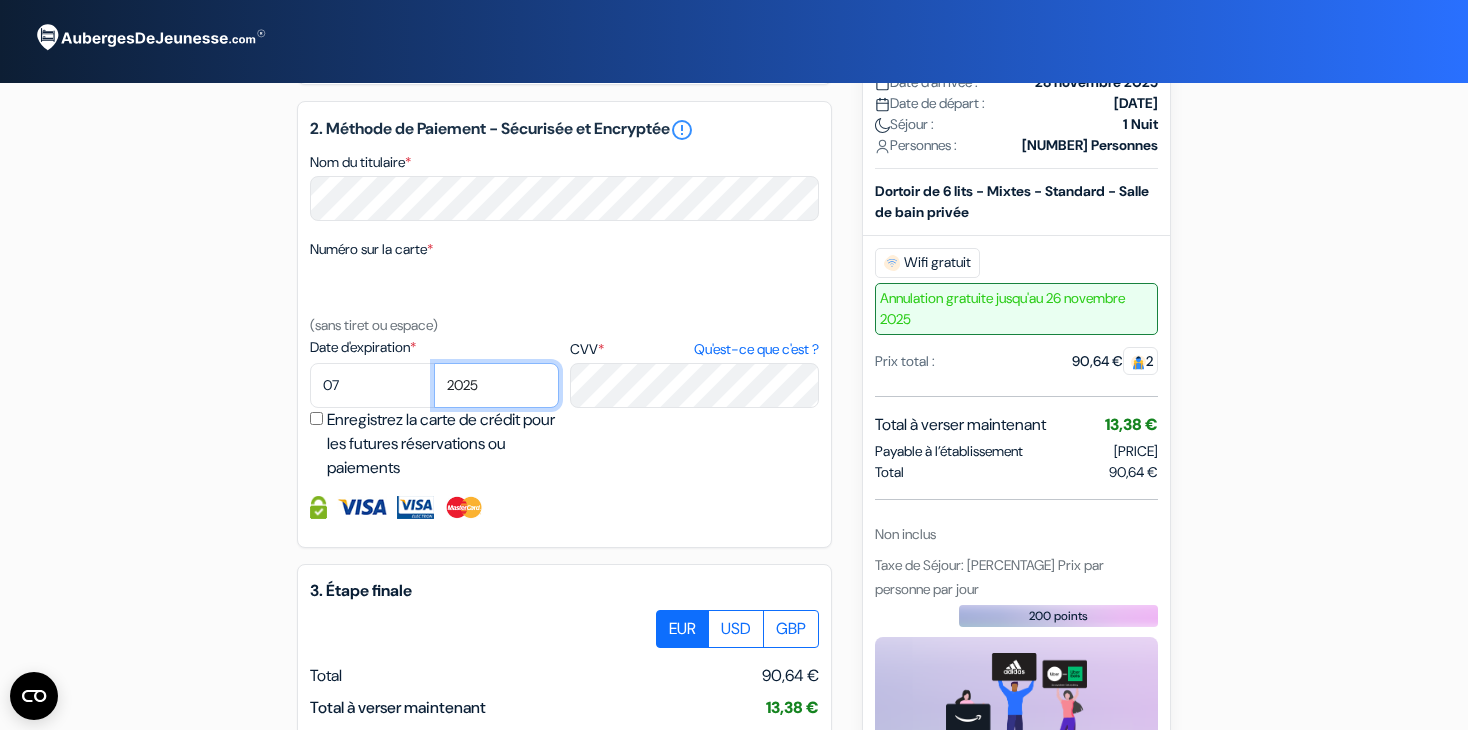 select on "2026" 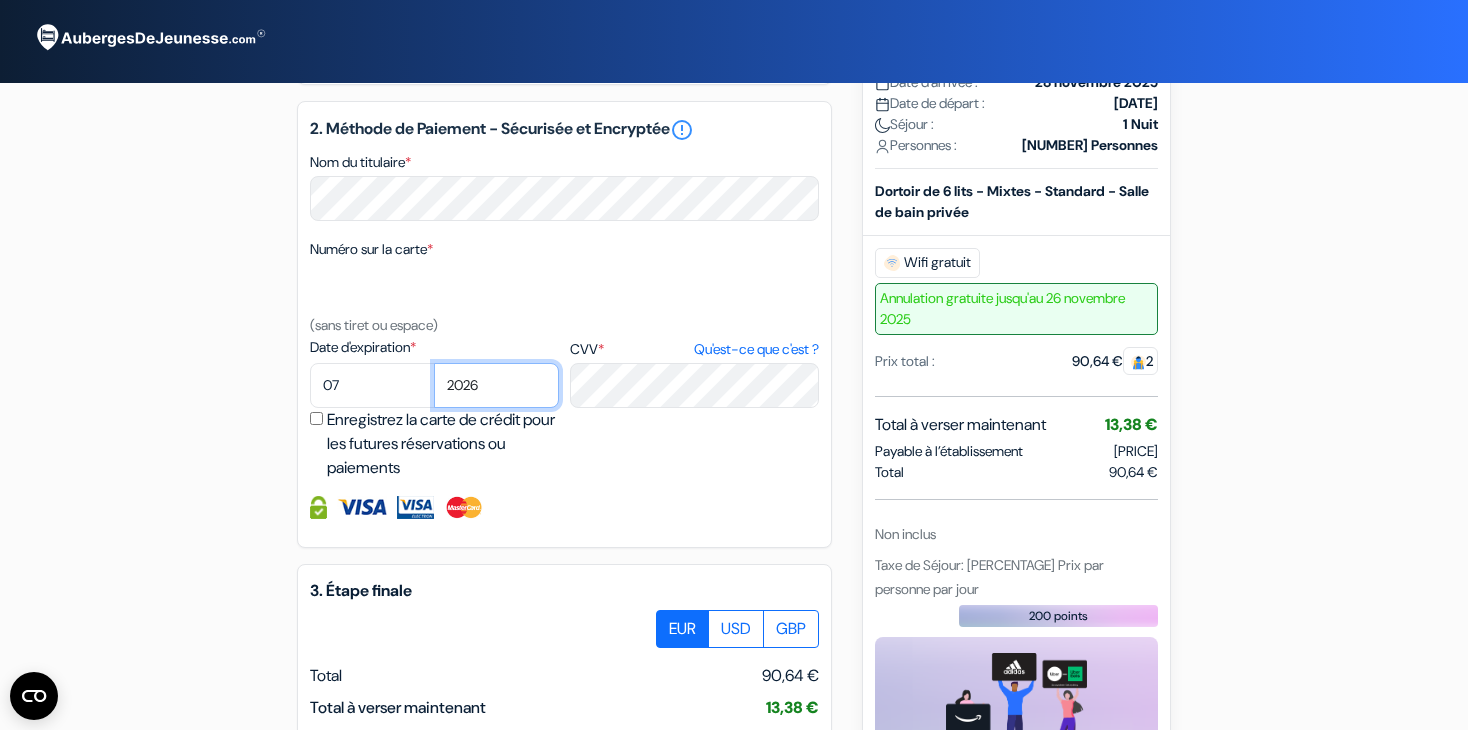 click on "2025
2026
2027
2028
2029
2030
2031
2032
2033 2034 2035 2036 2037 2038 2039 2040 2041 2042 2043" at bounding box center (496, 385) 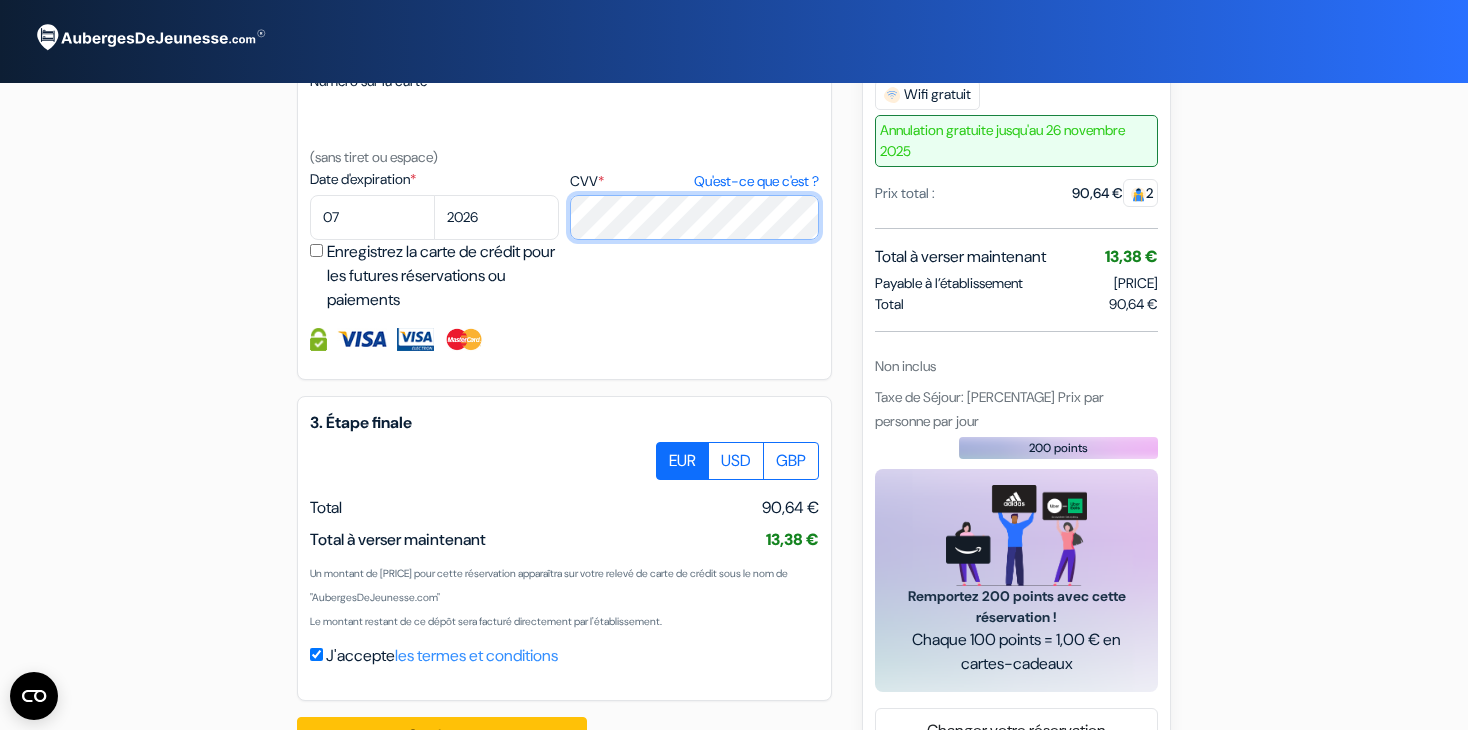 scroll, scrollTop: 1040, scrollLeft: 0, axis: vertical 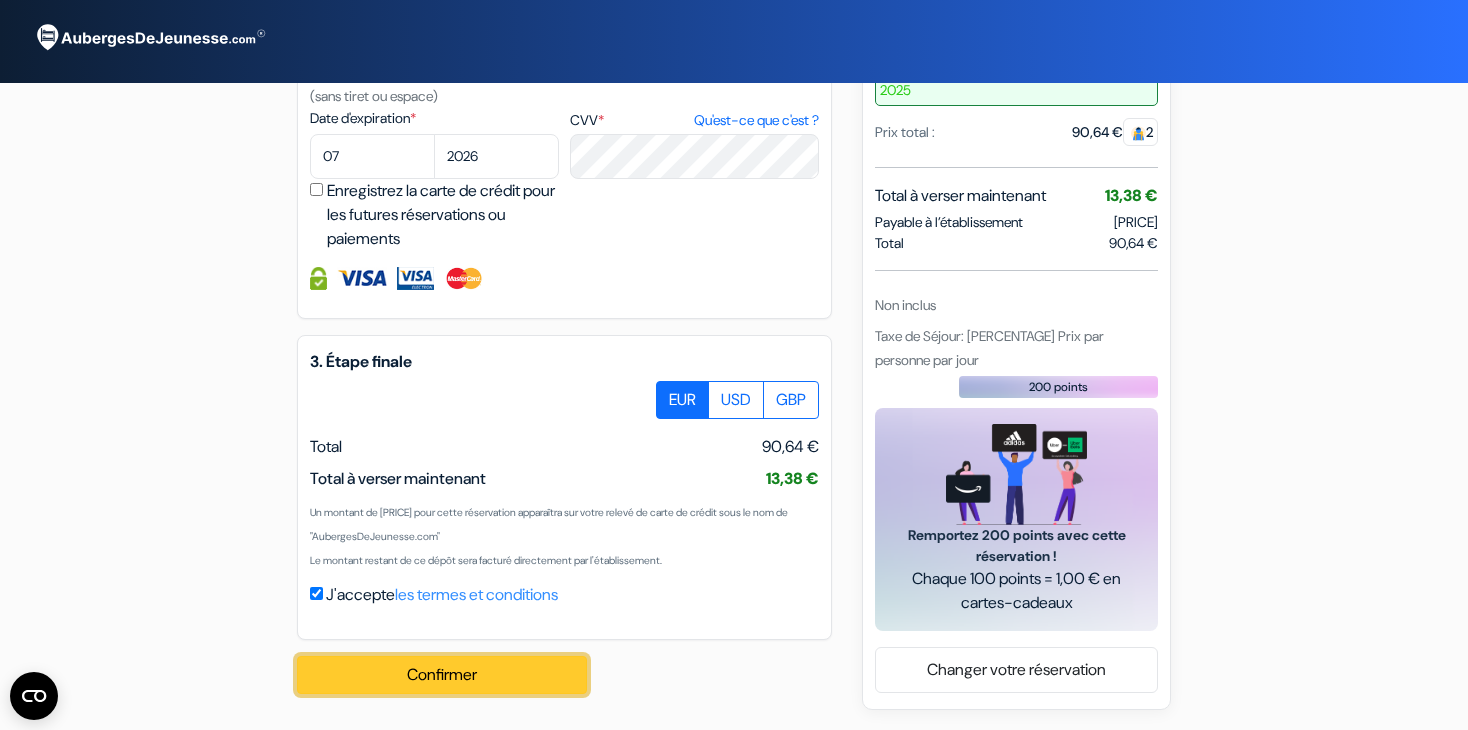 click on "Confirmer
Loading..." at bounding box center (442, 675) 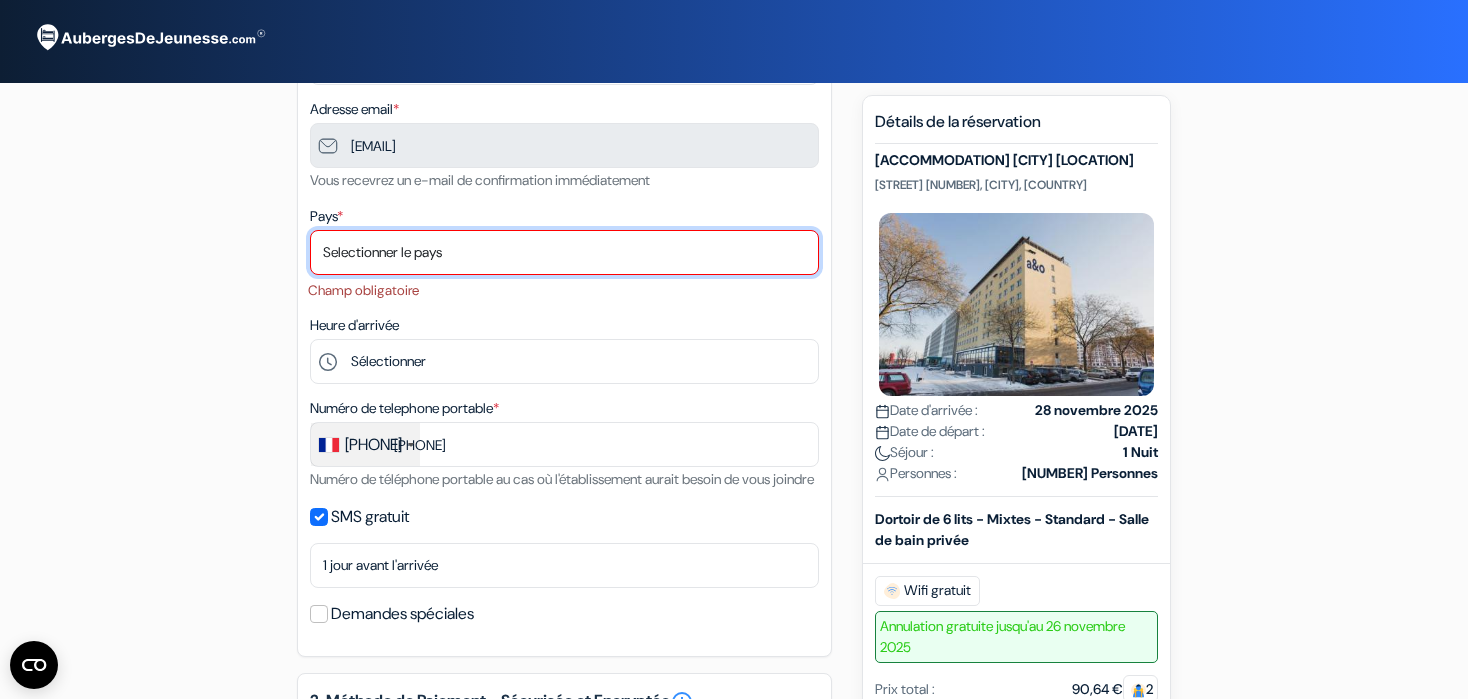 scroll, scrollTop: 128, scrollLeft: 0, axis: vertical 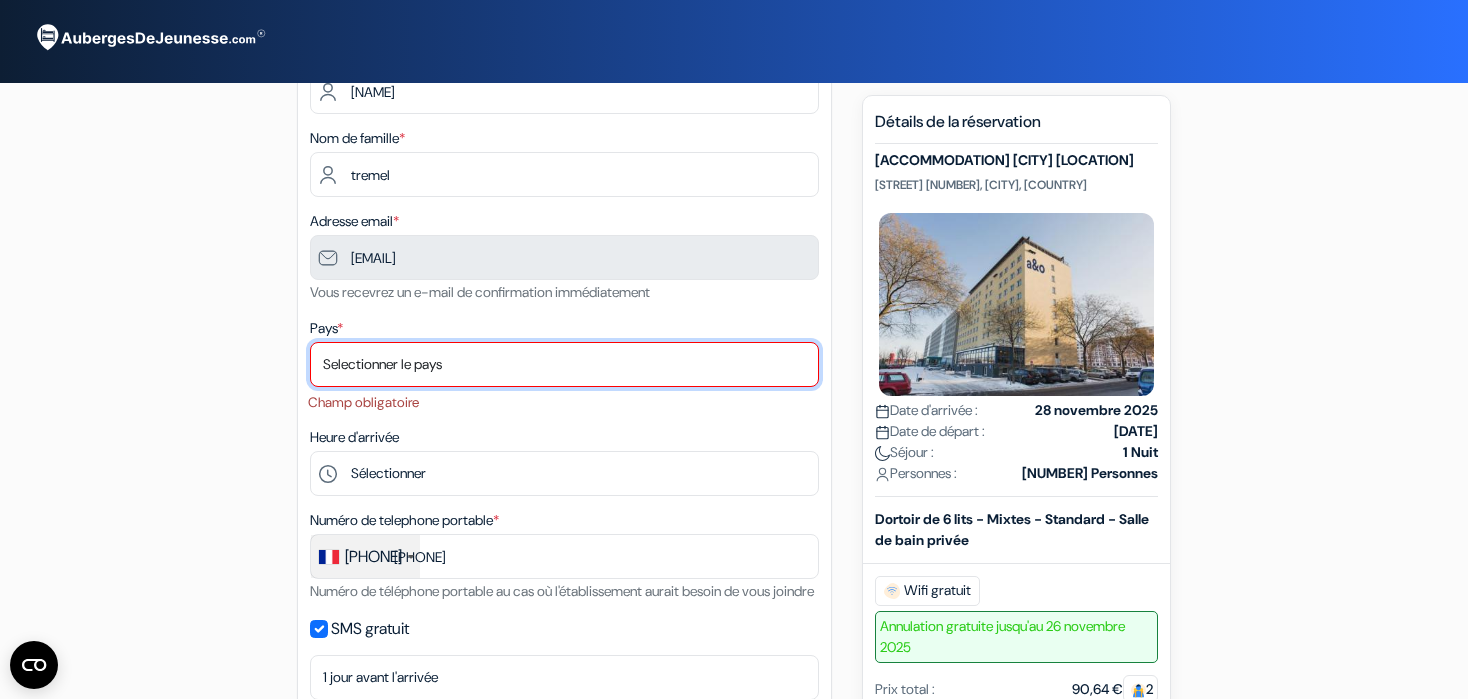 click on "Selectionner le pays
[COUNTRY]
[COUNTRY]
[COUNTRY]
[COUNTRY]
[COUNTRY]
[COUNTRY]
[COUNTRY]" at bounding box center (564, 364) 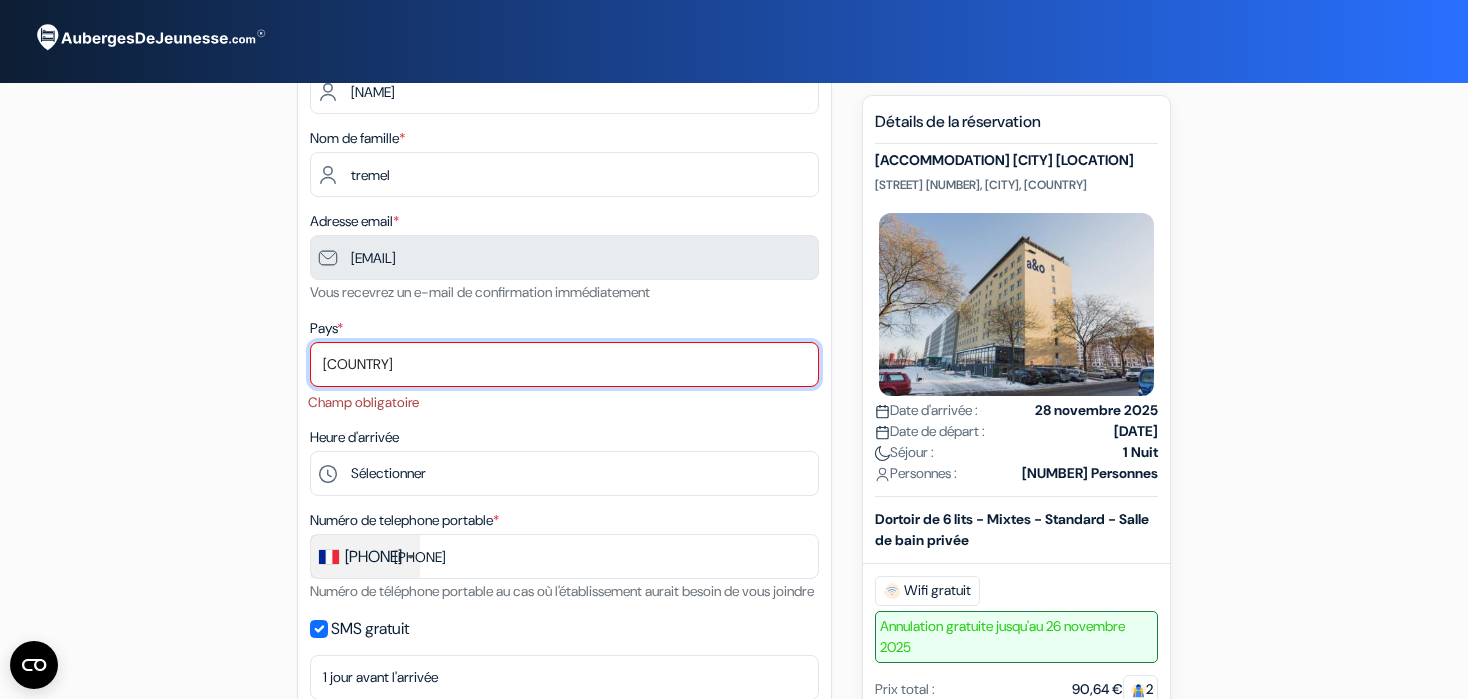 click on "Selectionner le pays
[COUNTRY]
[COUNTRY]
[COUNTRY]
[COUNTRY]
[COUNTRY]
[COUNTRY]
[COUNTRY]" at bounding box center (564, 364) 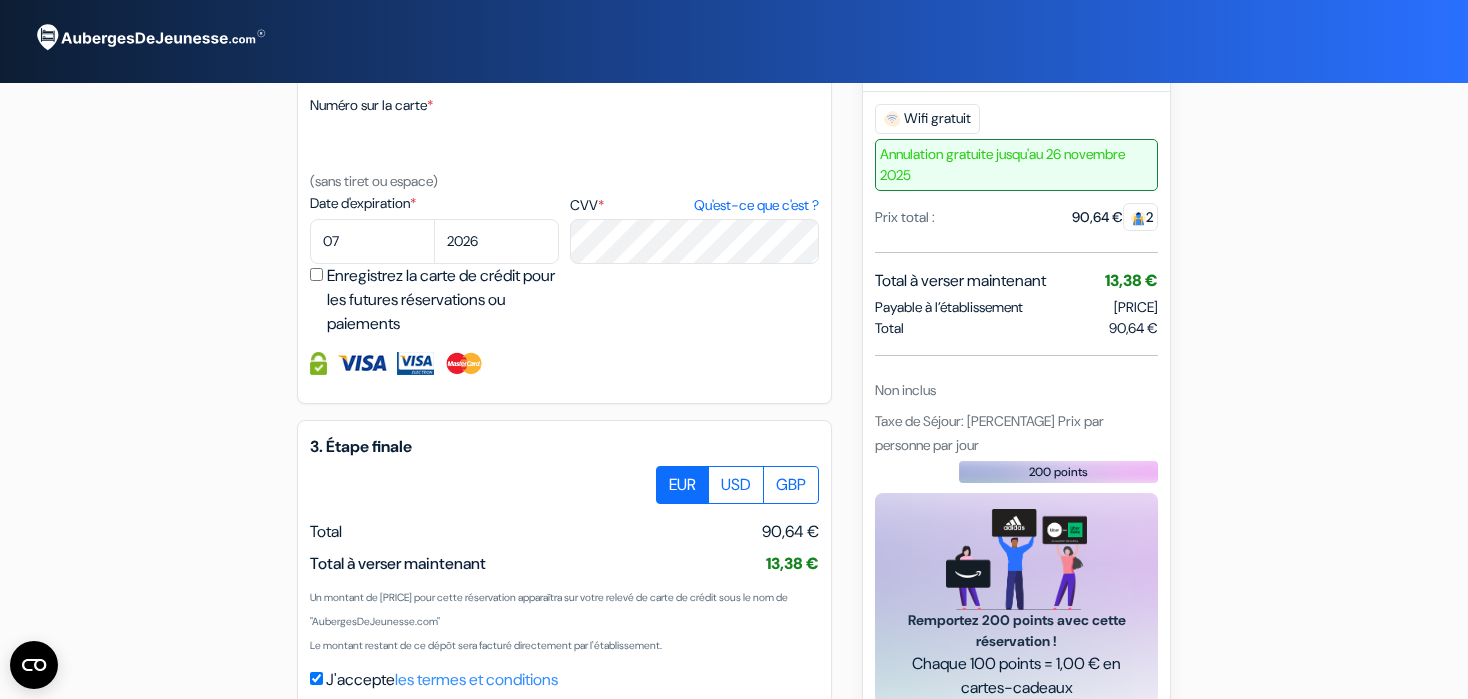 scroll, scrollTop: 1072, scrollLeft: 0, axis: vertical 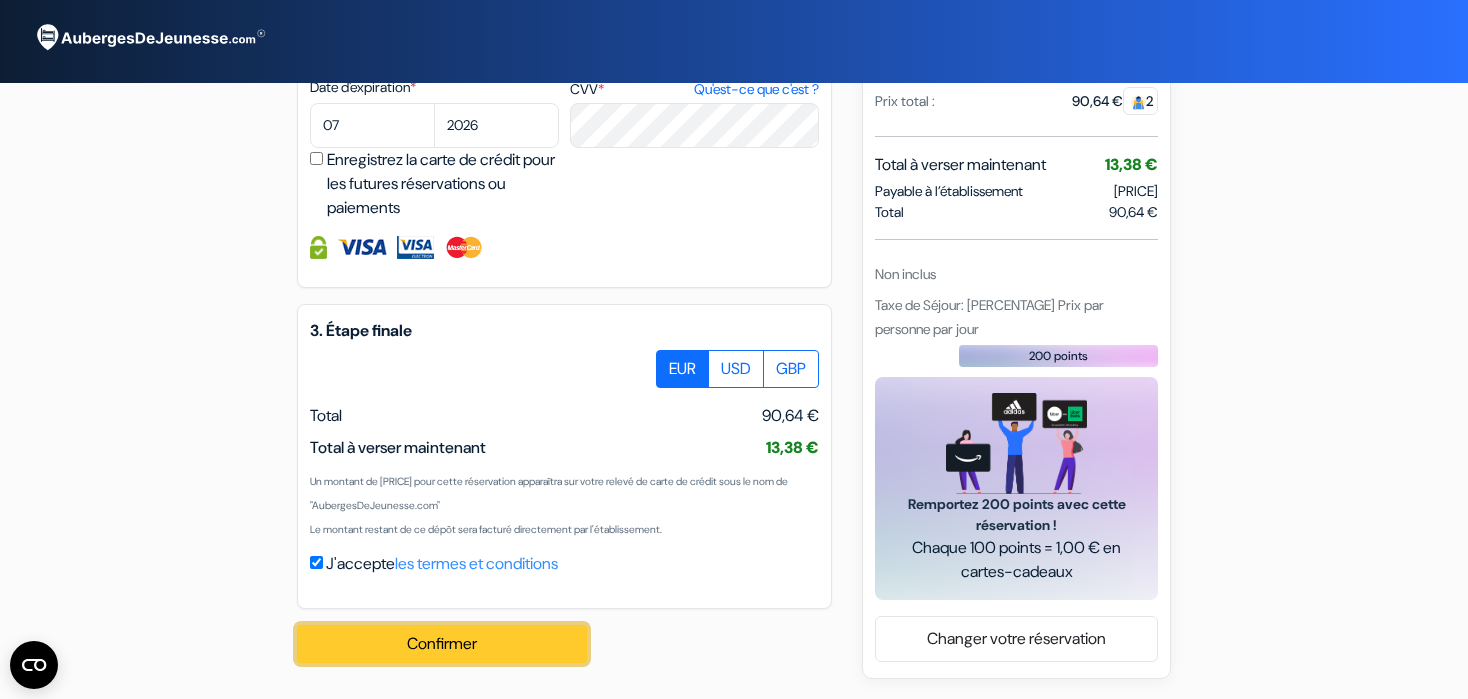 click on "Confirmer
Loading..." at bounding box center [442, 644] 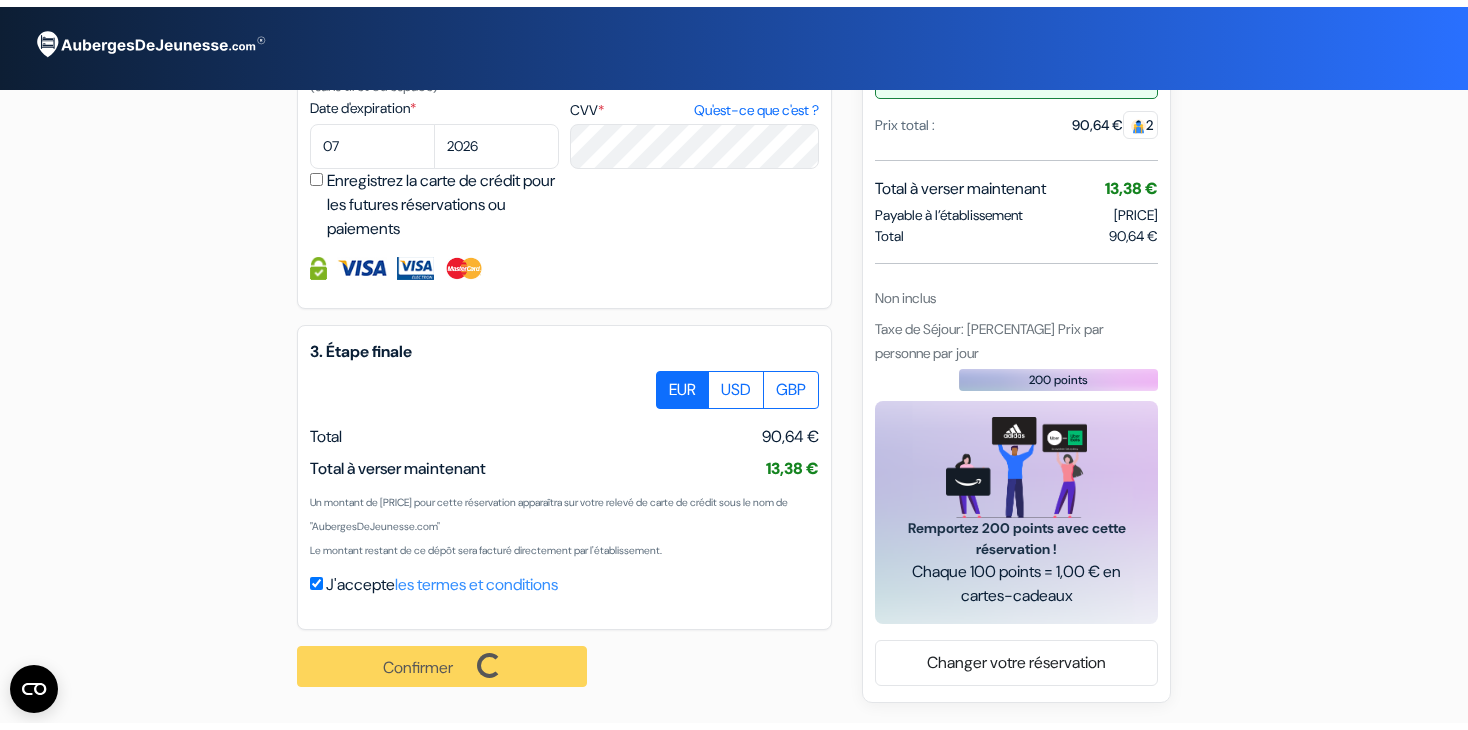 scroll, scrollTop: 1043, scrollLeft: 0, axis: vertical 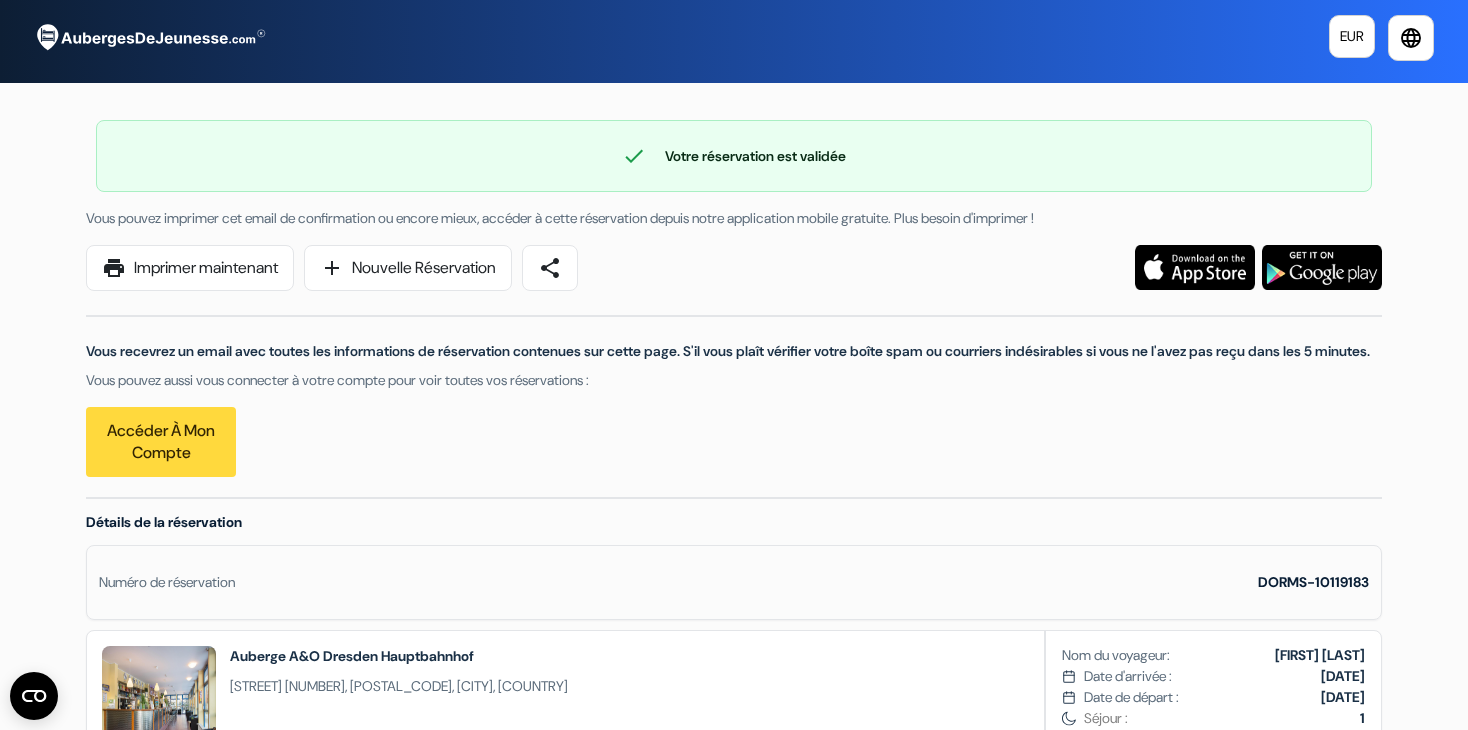 click at bounding box center [149, 38] 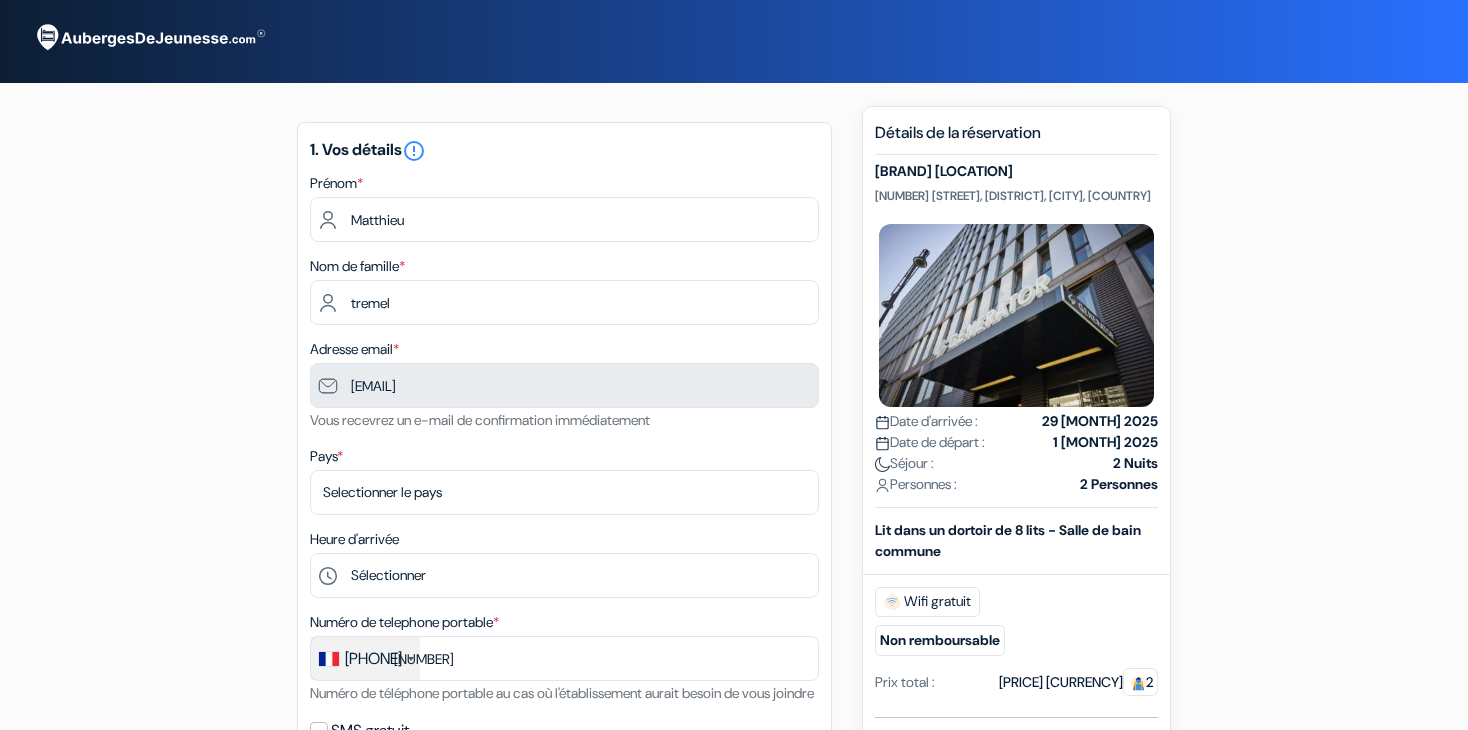 scroll, scrollTop: 0, scrollLeft: 0, axis: both 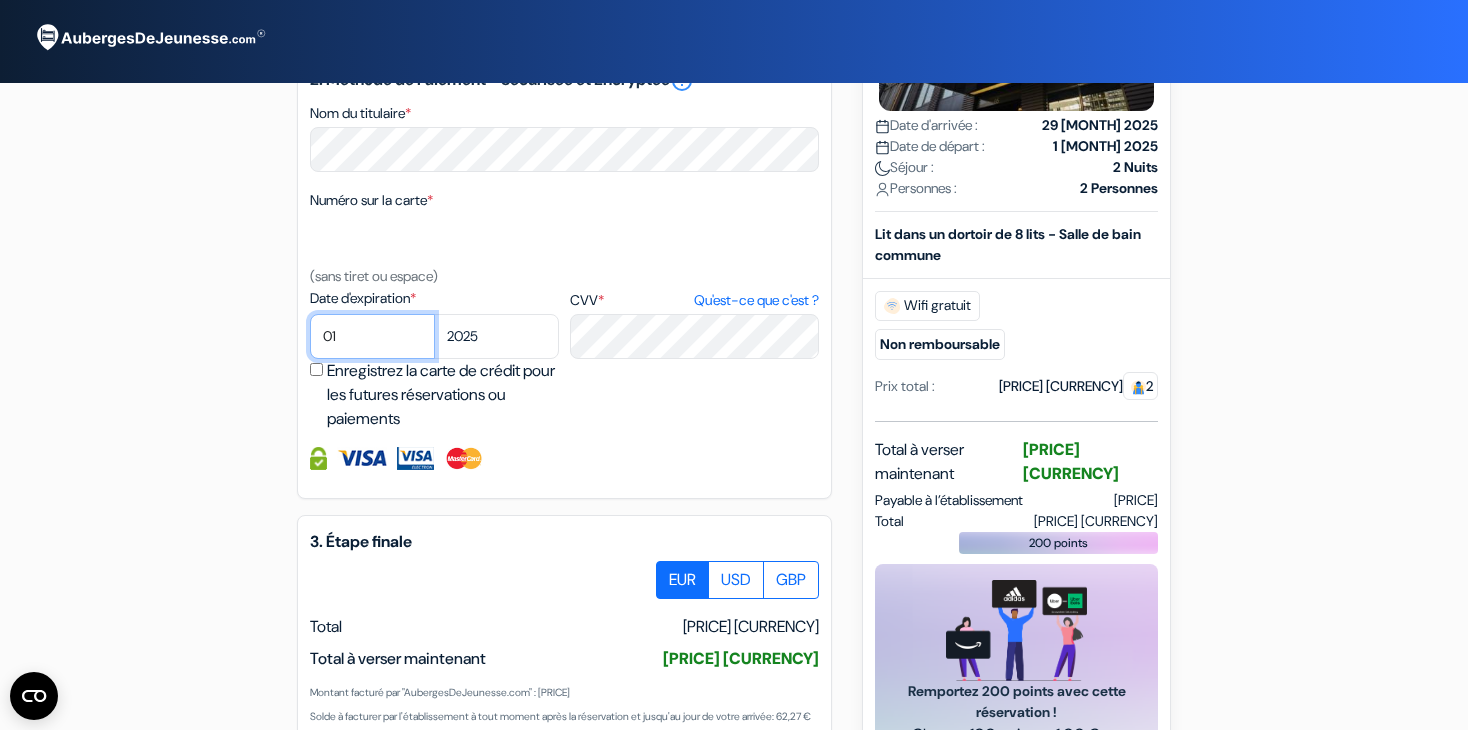 click on "01
02
03
04
05
06
07
08
09
10
11
12" at bounding box center (372, 336) 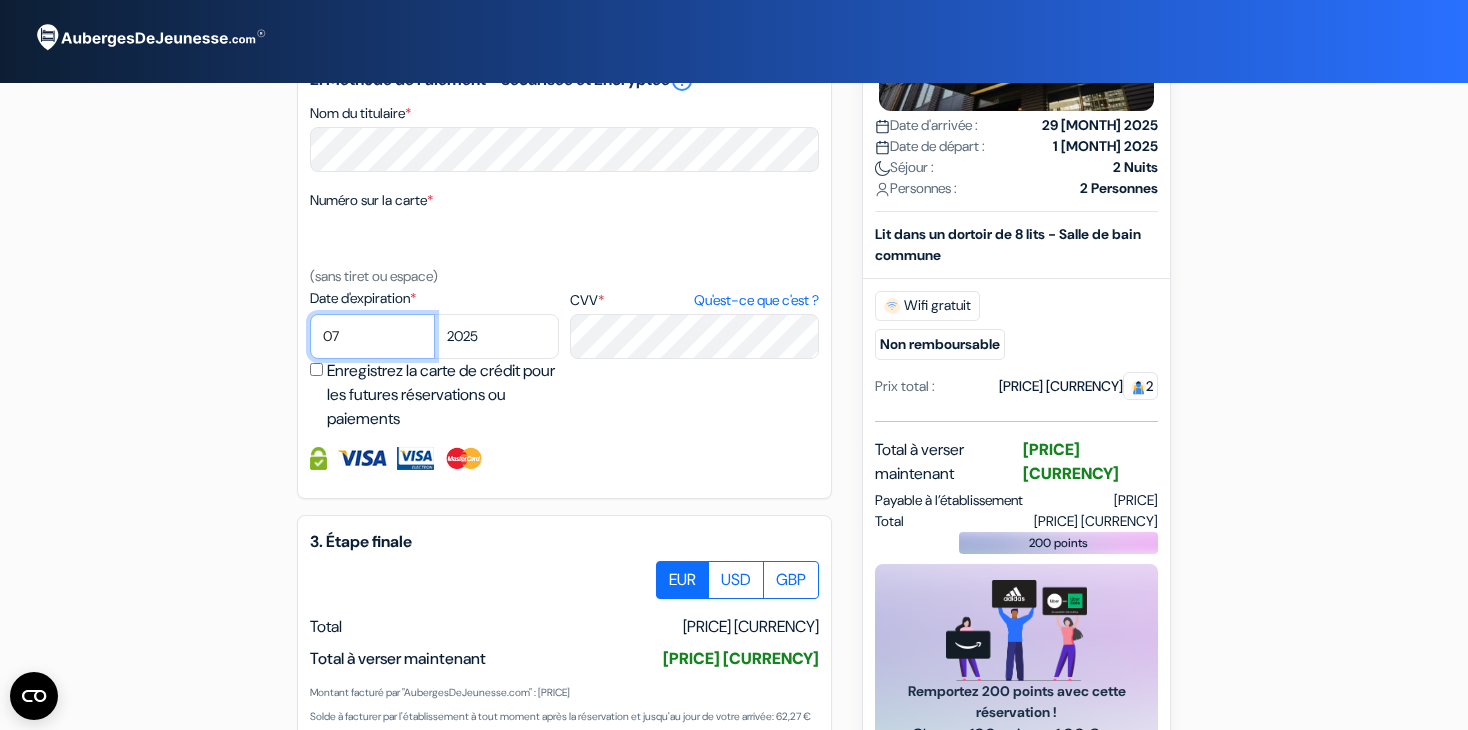 click on "01
02
03
04
05
06
07
08
09
10
11
12" at bounding box center (372, 336) 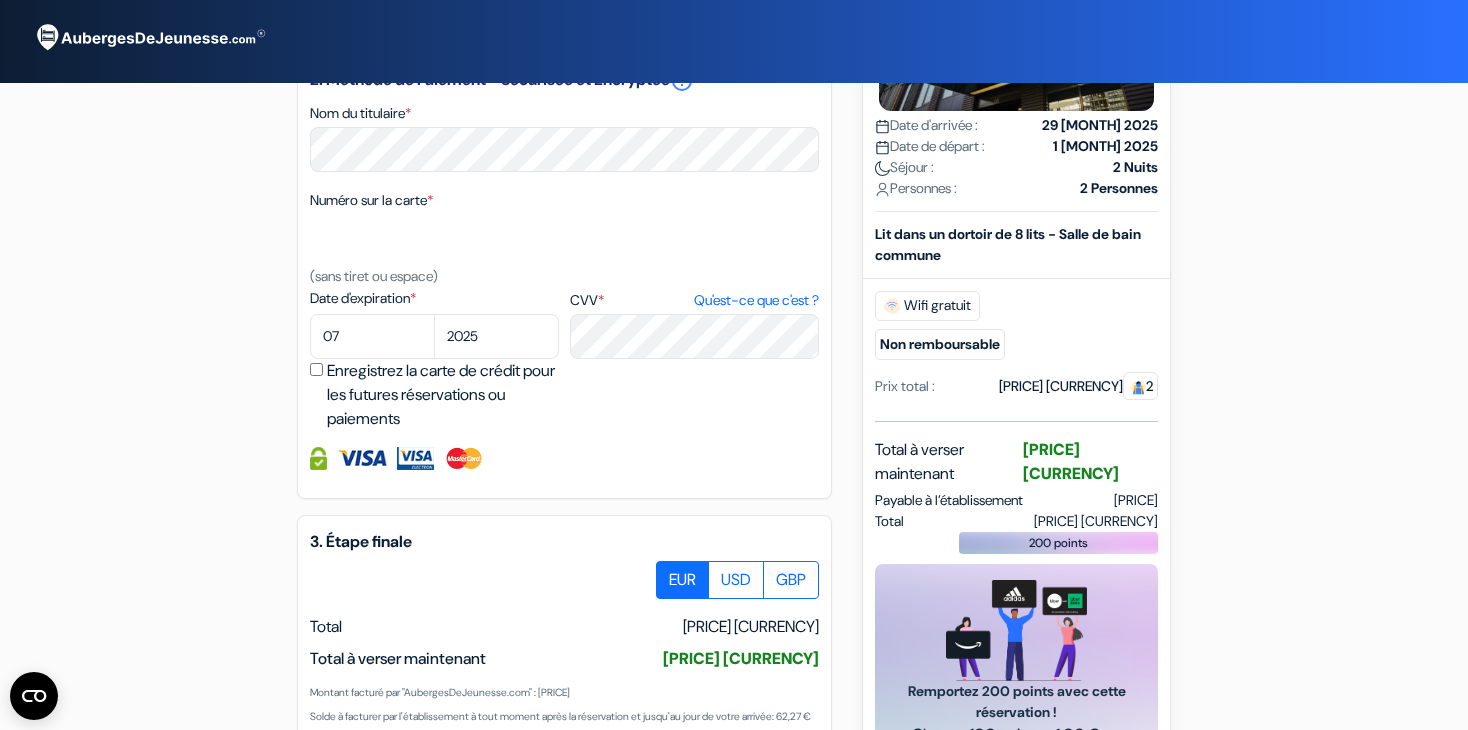 click on "3. Étape finale" at bounding box center (564, 541) 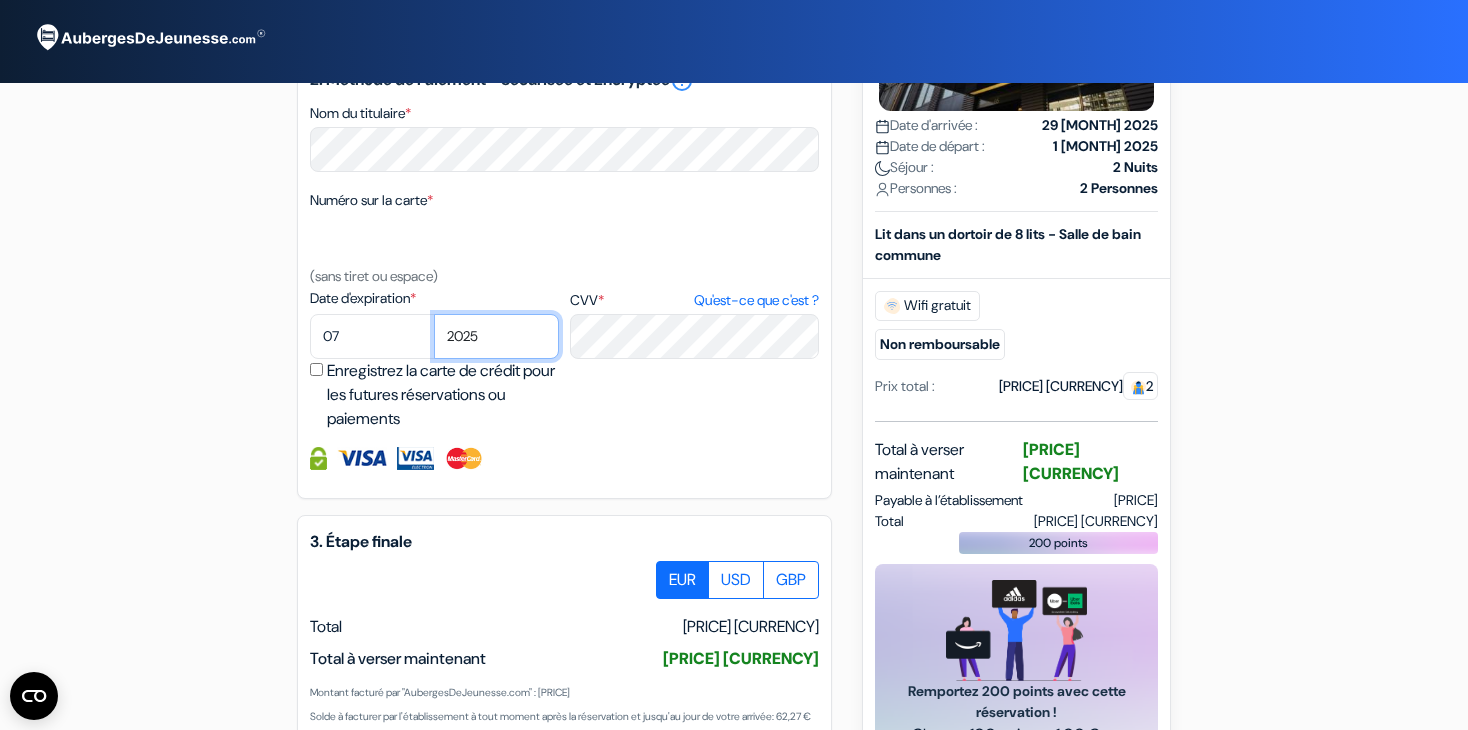 click on "2025
2026
2027
2028
2029
2030
2031
2032
2033 2034 2035 2036 2037 2038 2039 2040 2041 2042 2043" at bounding box center (496, 336) 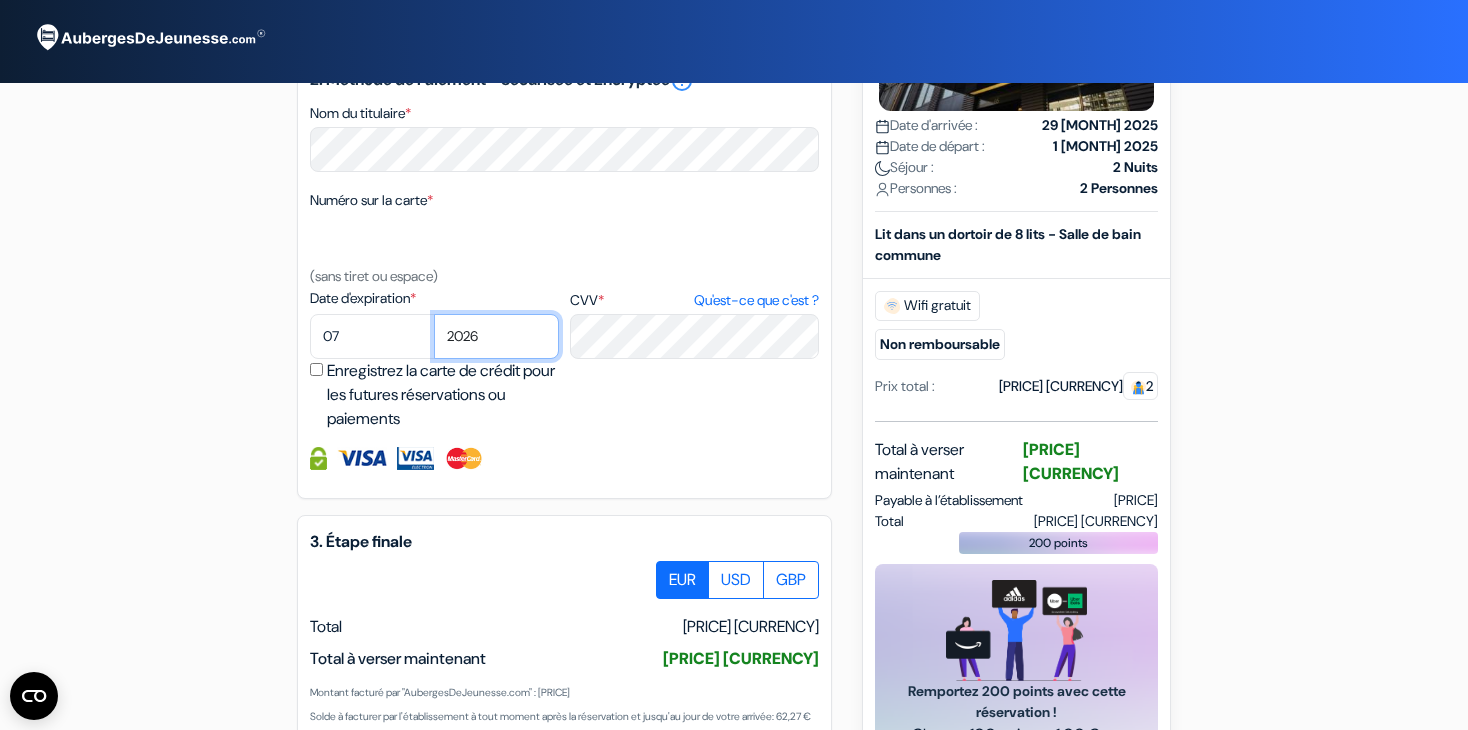 click on "2025
2026
2027
2028
2029
2030
2031
2032
2033 2034 2035 2036 2037 2038 2039 2040 2041 2042 2043" at bounding box center [496, 336] 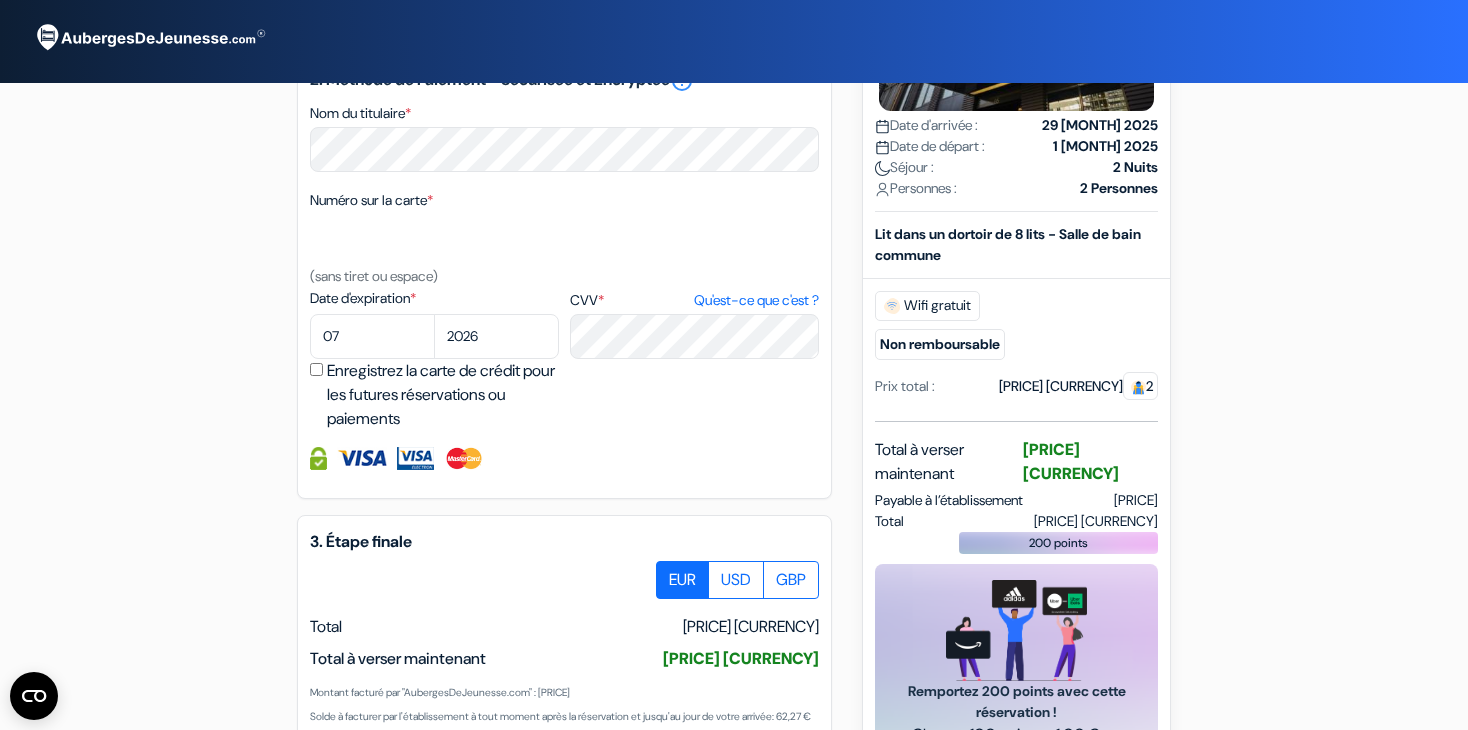 click on "Enregistrez la carte de crédit pour les futures réservations ou paiements" at bounding box center [316, 369] 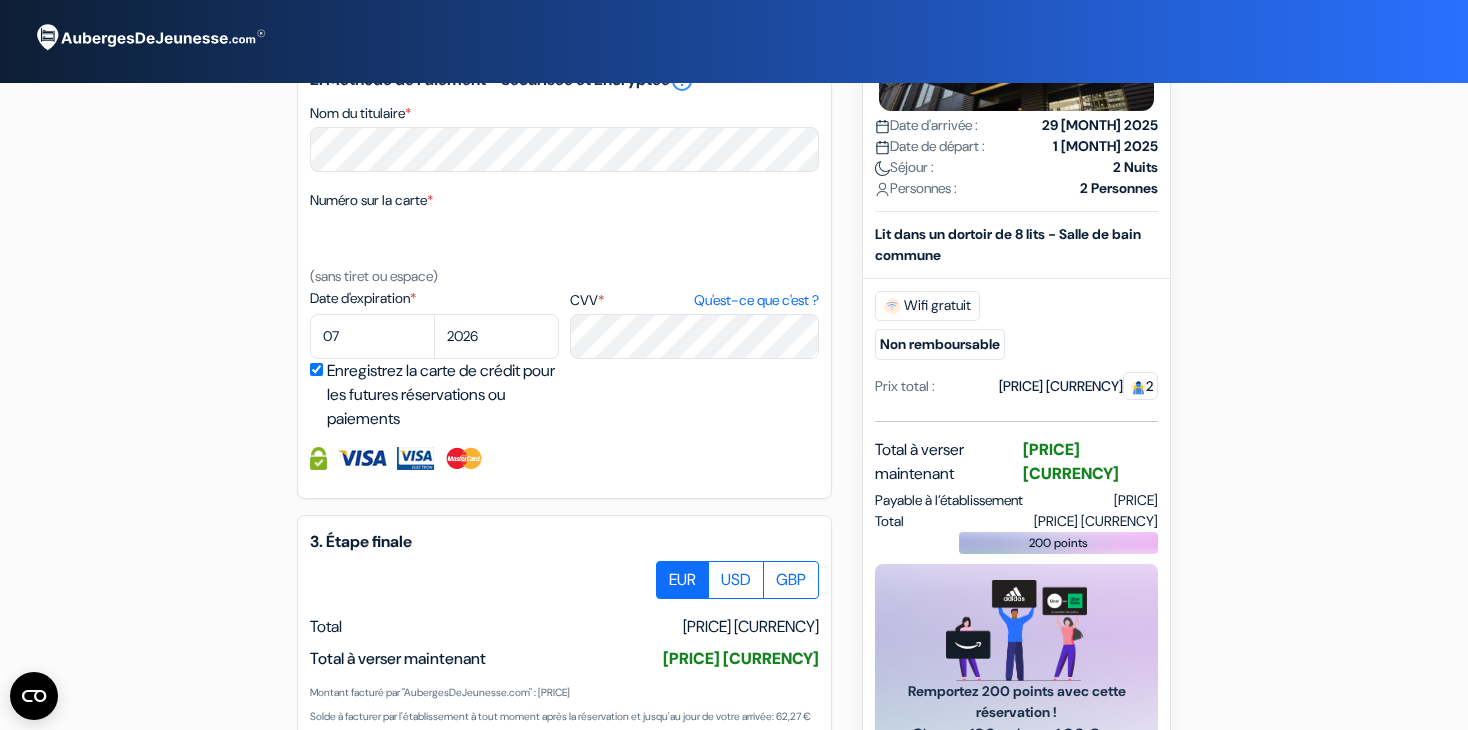 scroll, scrollTop: 959, scrollLeft: 0, axis: vertical 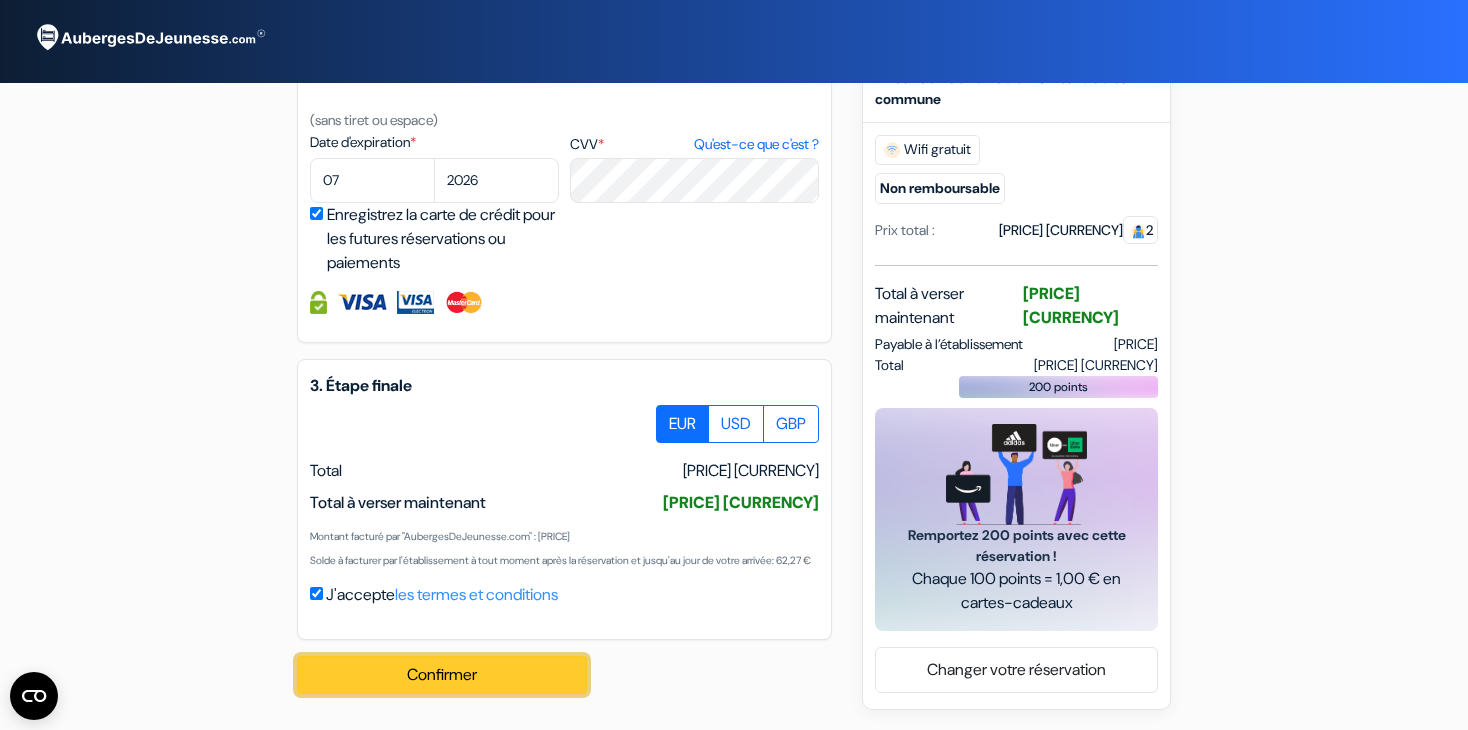 click on "Confirmer
Loading..." at bounding box center [442, 675] 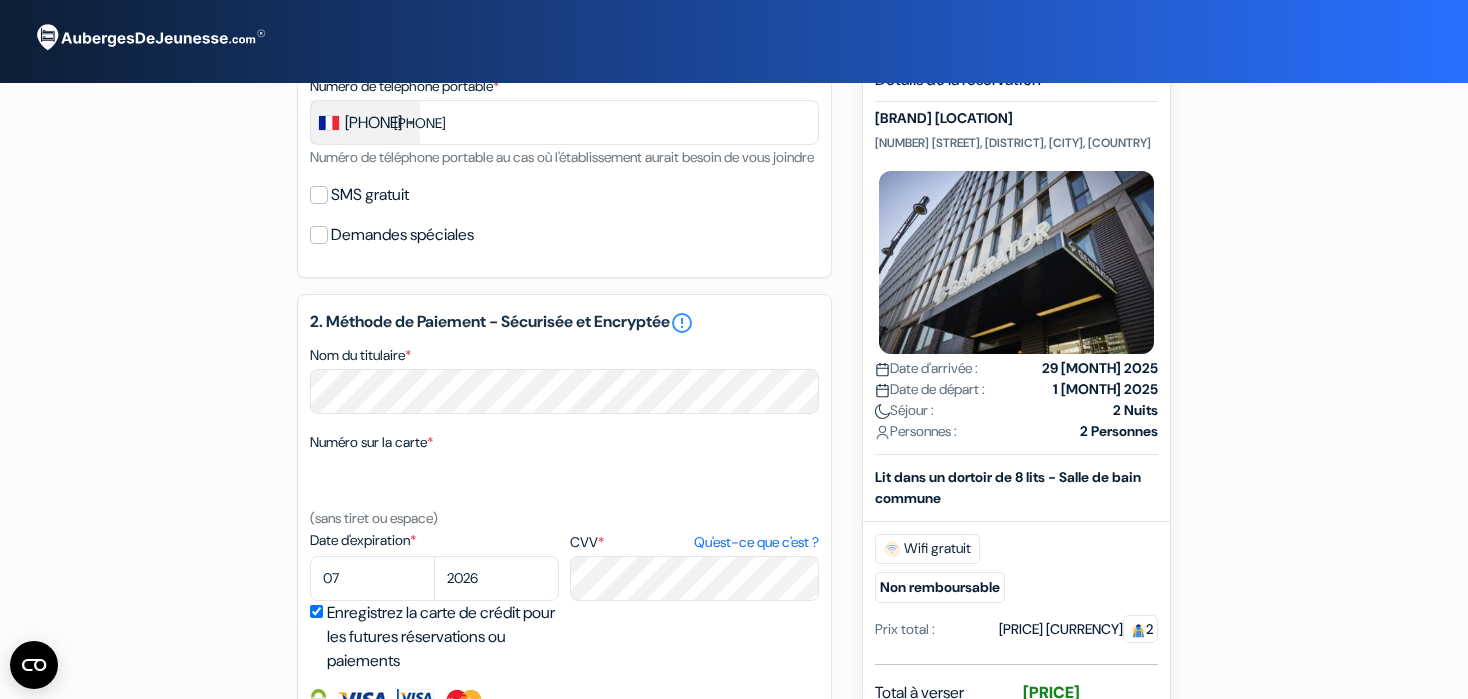 scroll, scrollTop: 1016, scrollLeft: 0, axis: vertical 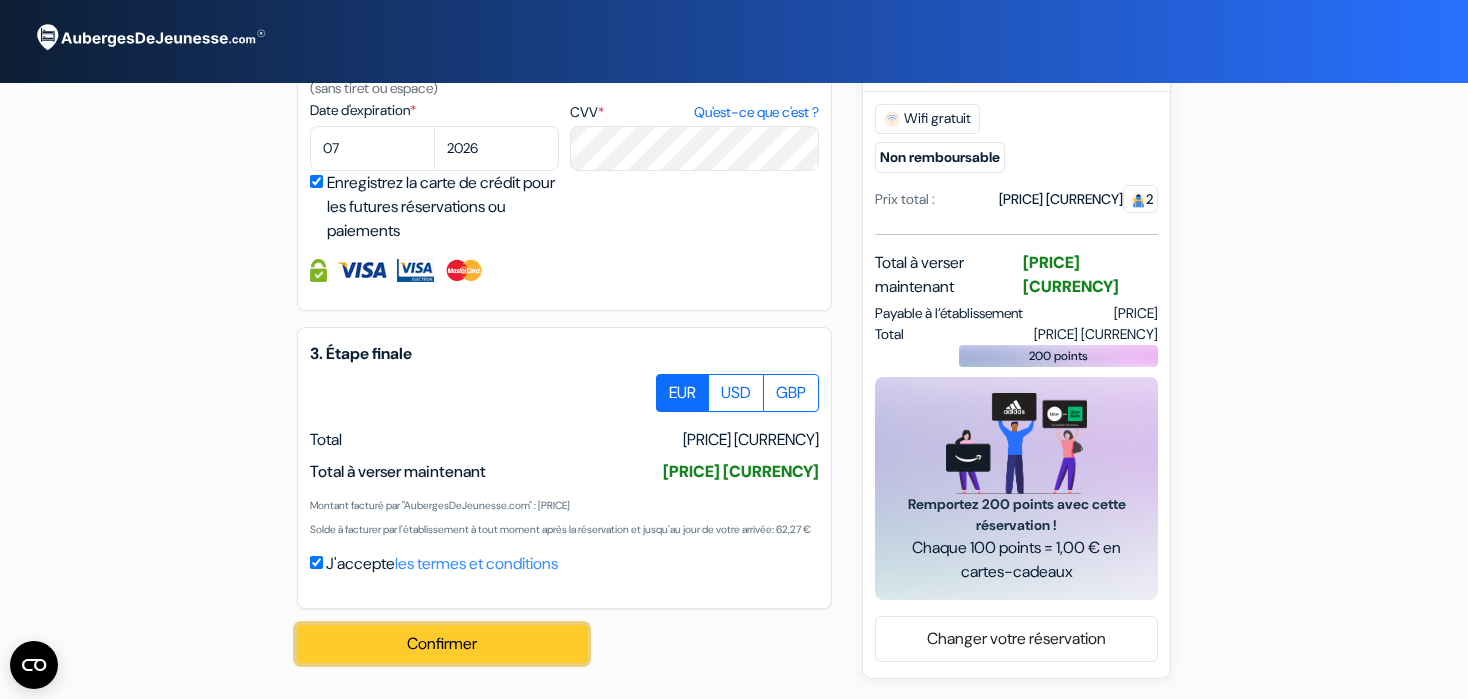 click on "Confirmer
Loading..." at bounding box center (442, 644) 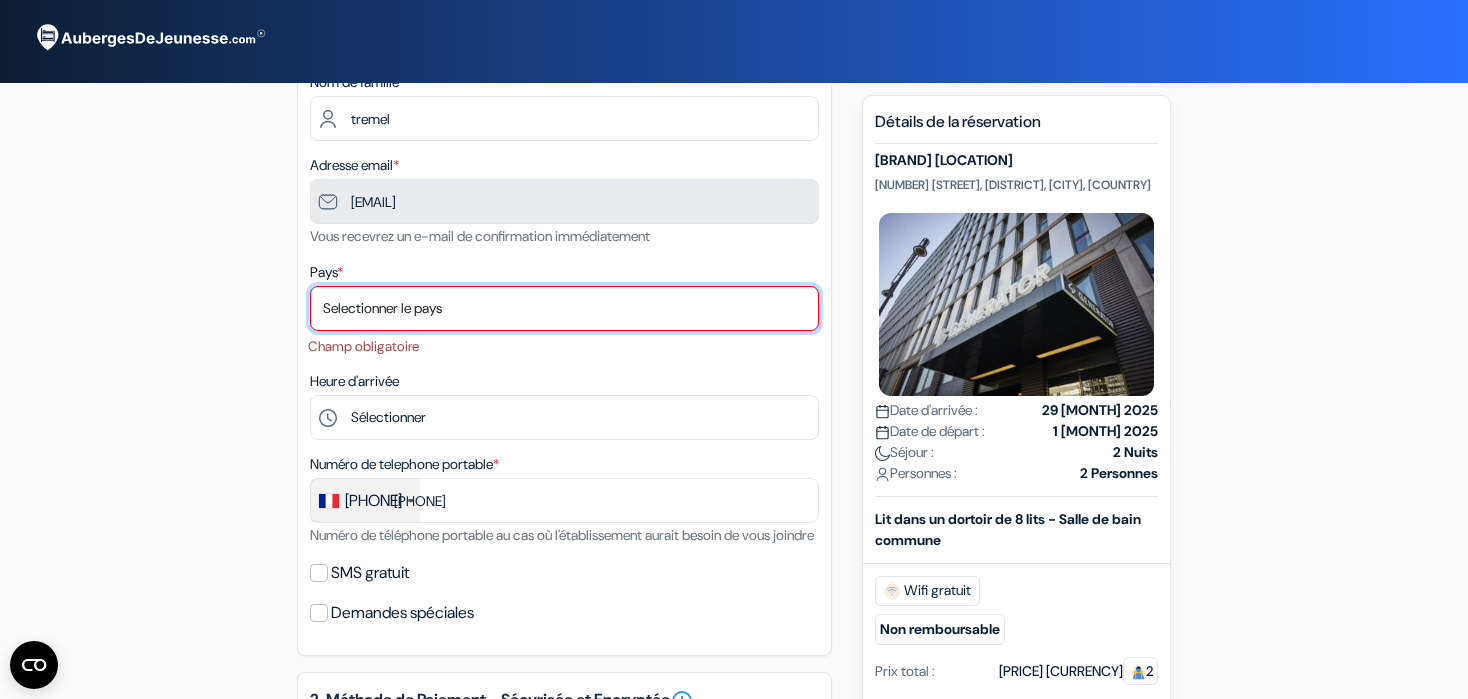 scroll, scrollTop: 144, scrollLeft: 0, axis: vertical 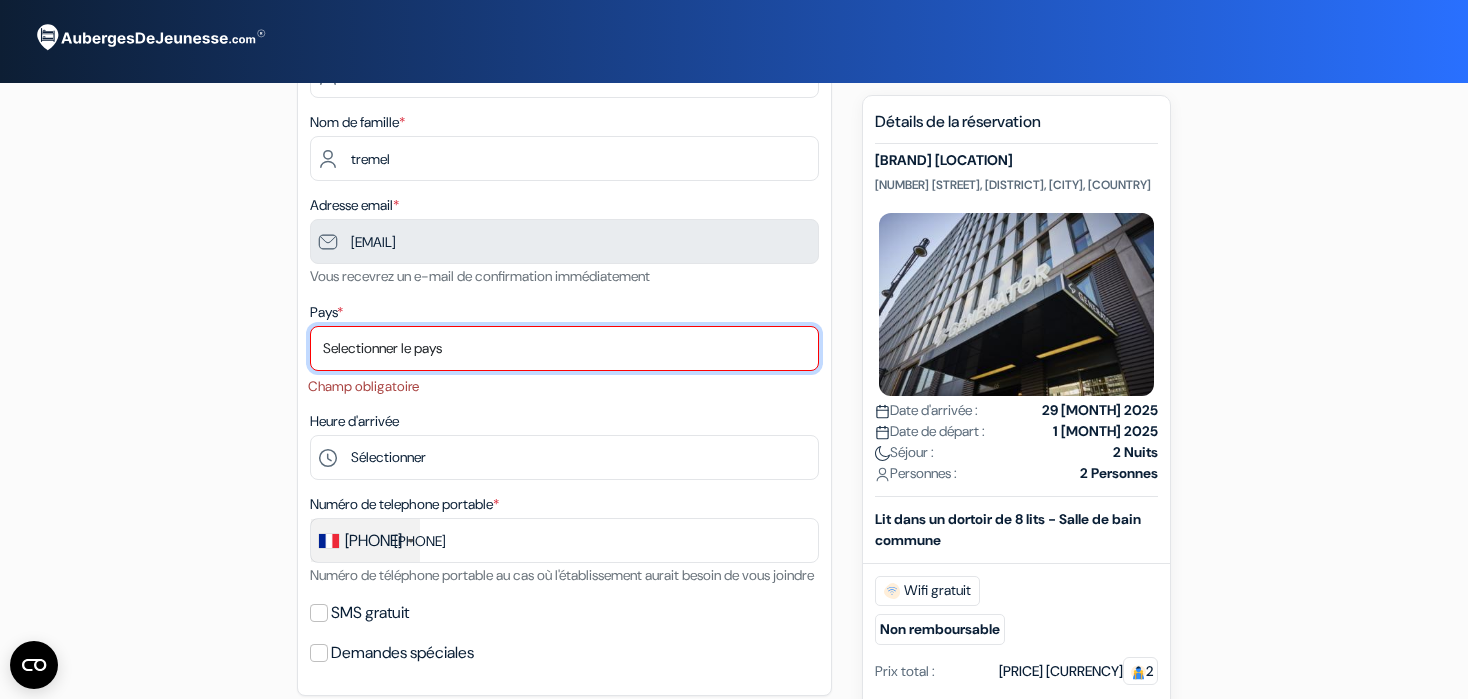 click on "Selectionner le pays
[COUNTRY]
[COUNTRY]
[COUNTRY]
[COUNTRY]
[COUNTRY]
[COUNTRY]
[COUNTRY]" at bounding box center (564, 348) 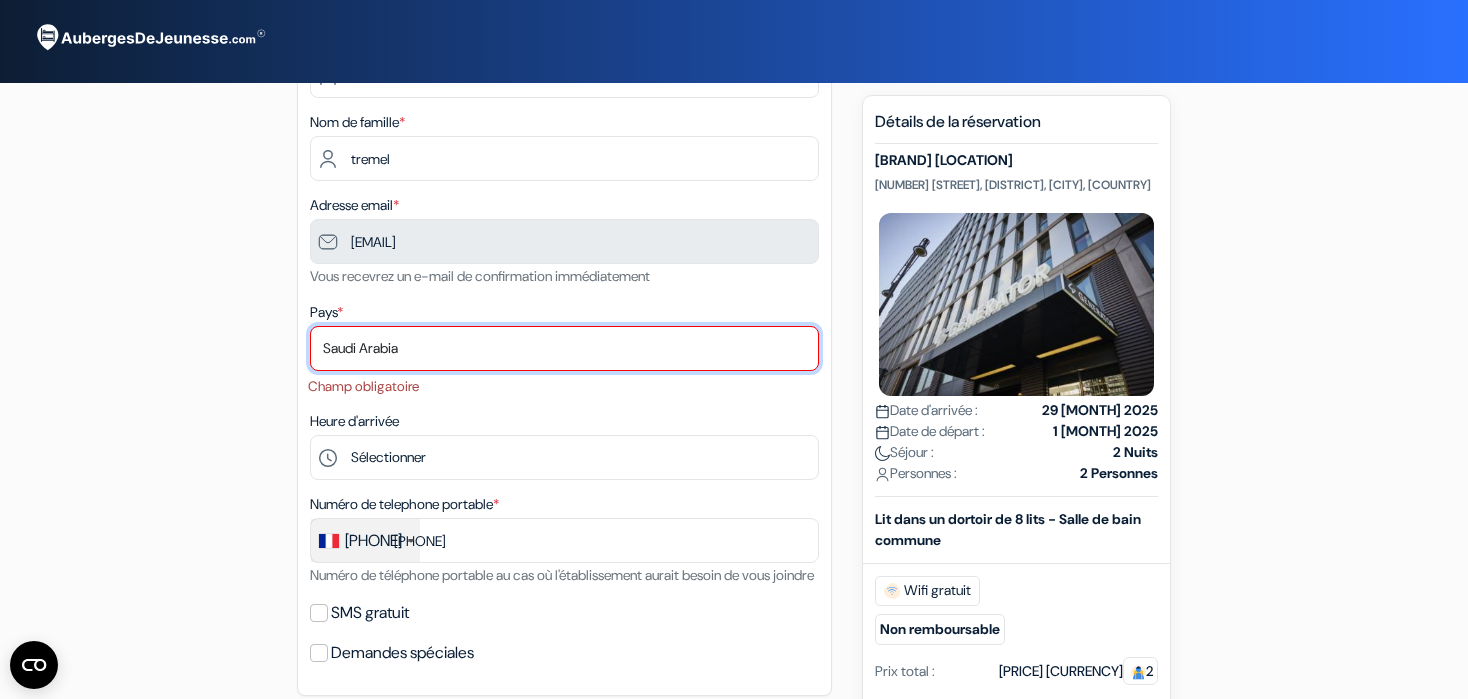 click on "Selectionner le pays
[COUNTRY]
[COUNTRY]
[COUNTRY]
[COUNTRY]
[COUNTRY]
[COUNTRY]
[COUNTRY]" at bounding box center [564, 348] 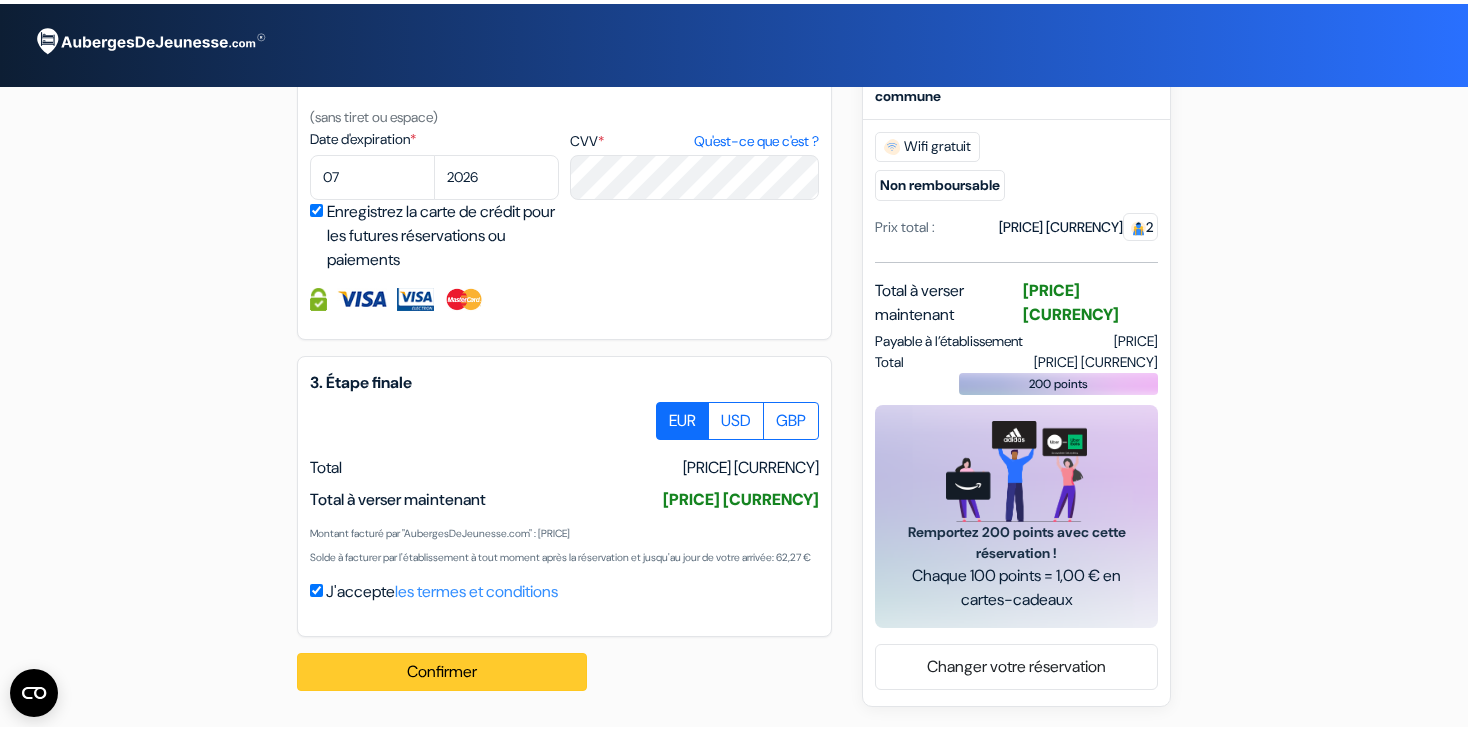scroll, scrollTop: 959, scrollLeft: 0, axis: vertical 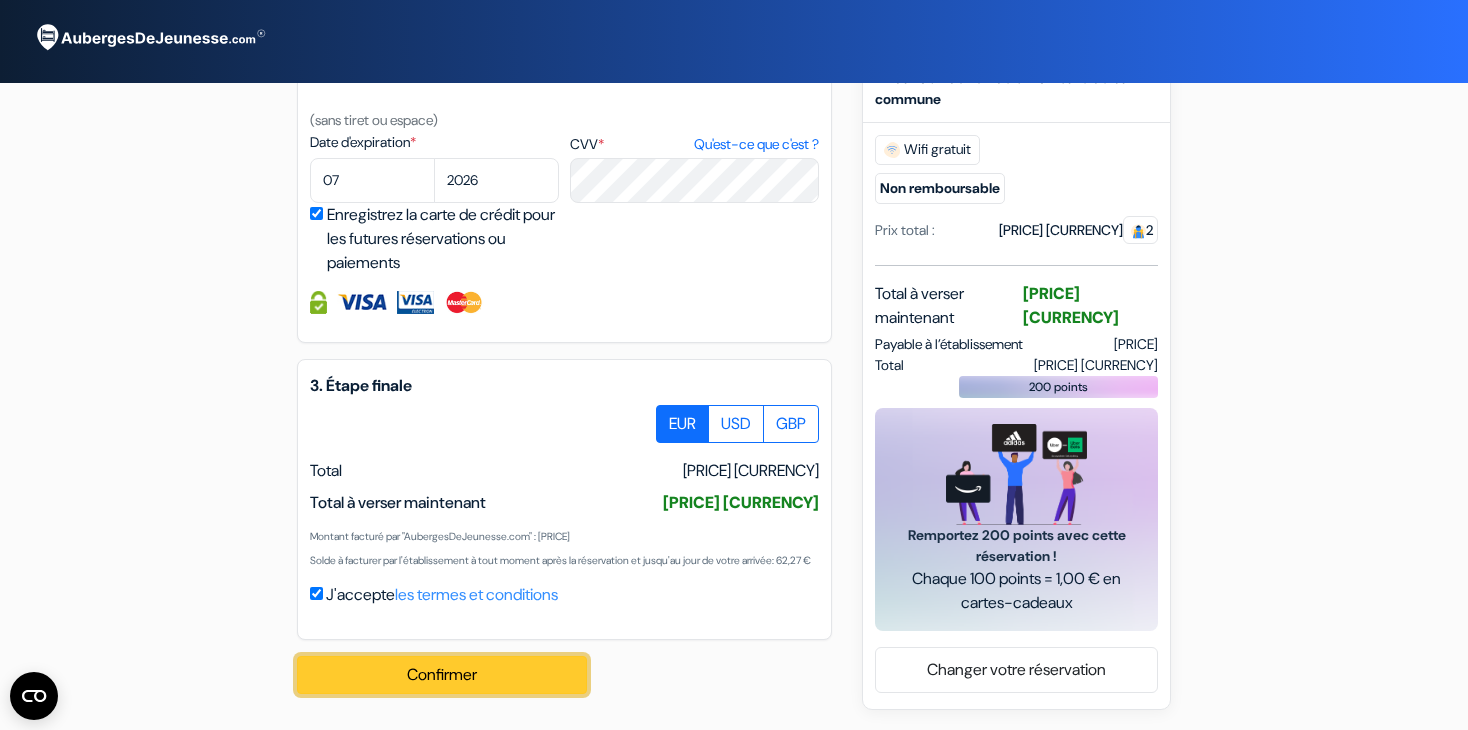 click on "Confirmer
Loading..." at bounding box center (442, 675) 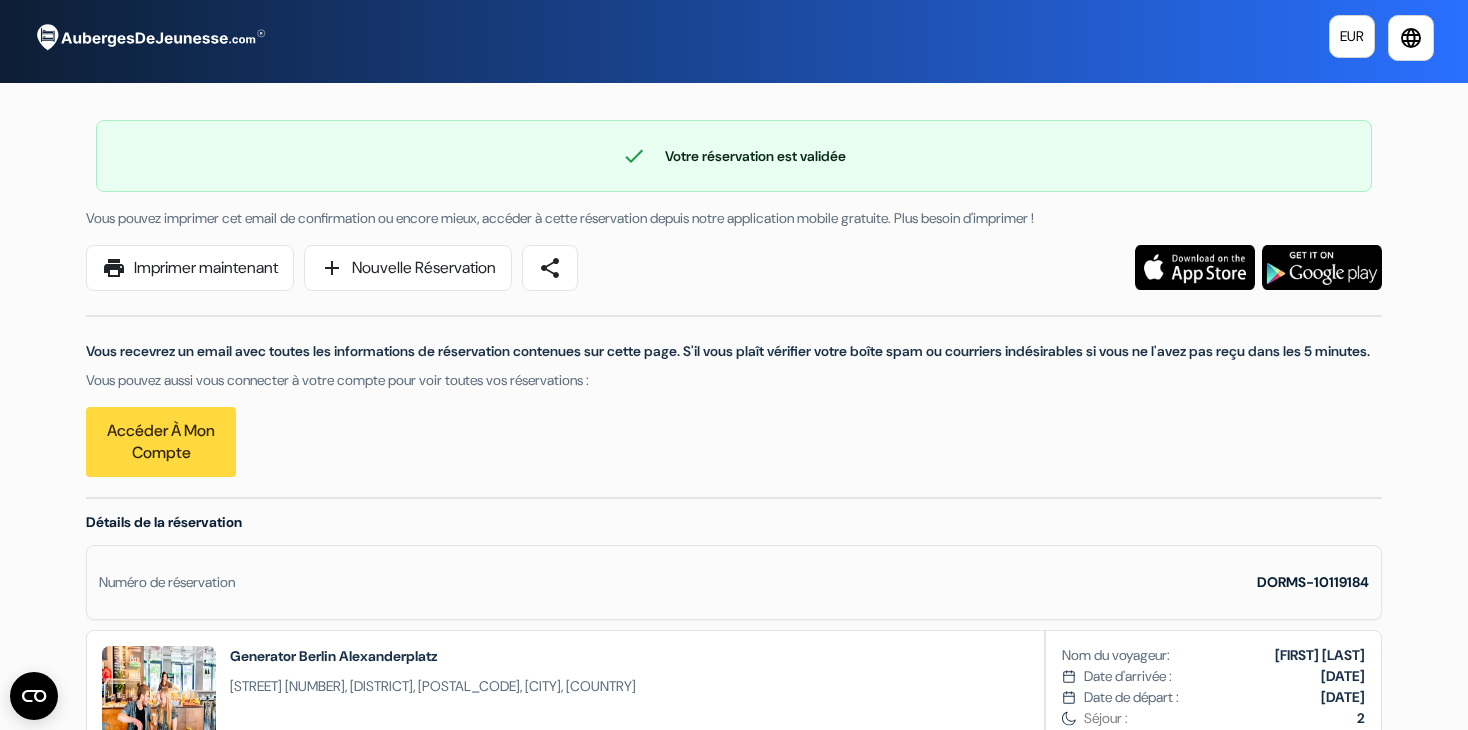 scroll, scrollTop: 0, scrollLeft: 0, axis: both 